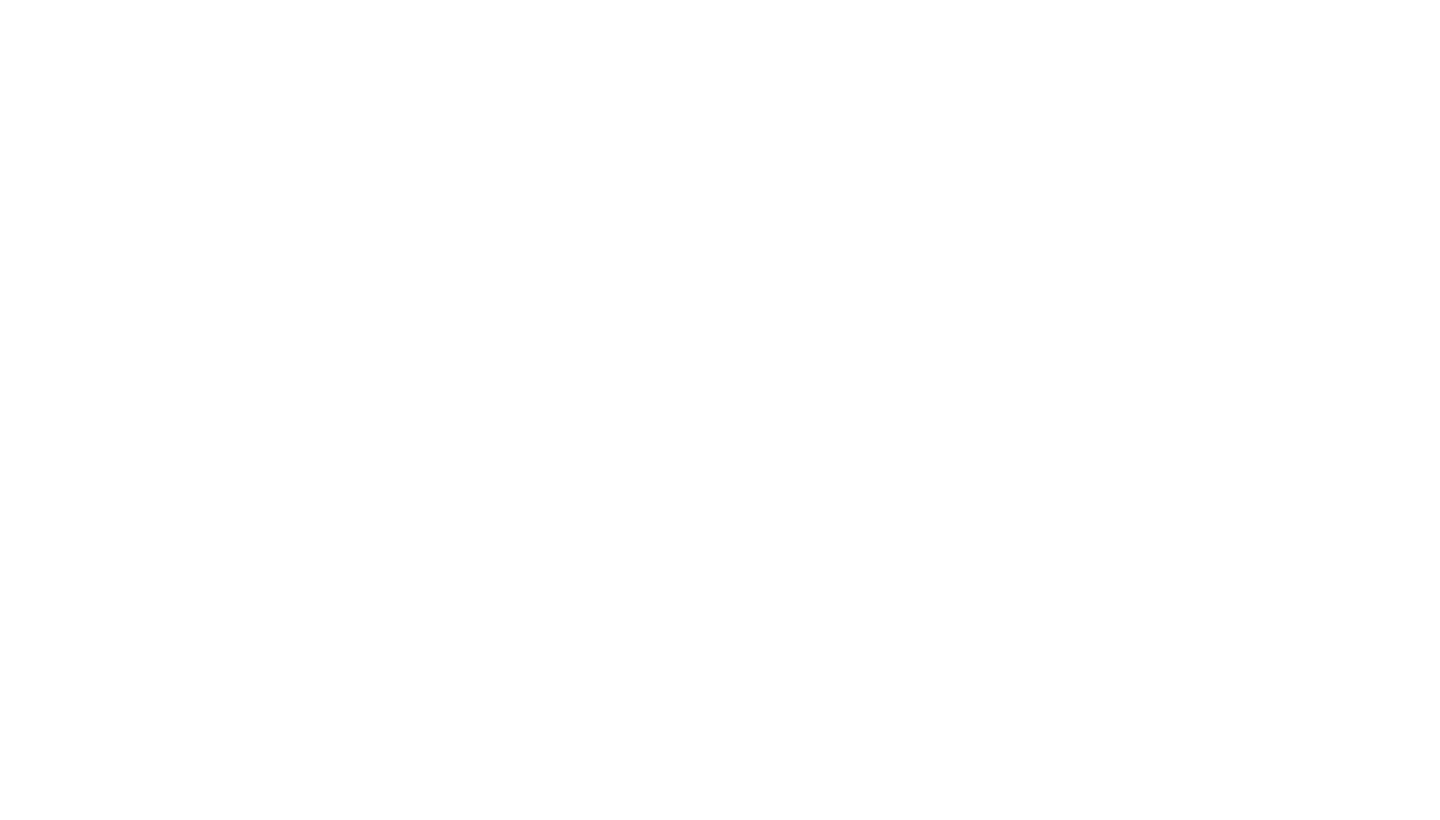 scroll, scrollTop: 0, scrollLeft: 0, axis: both 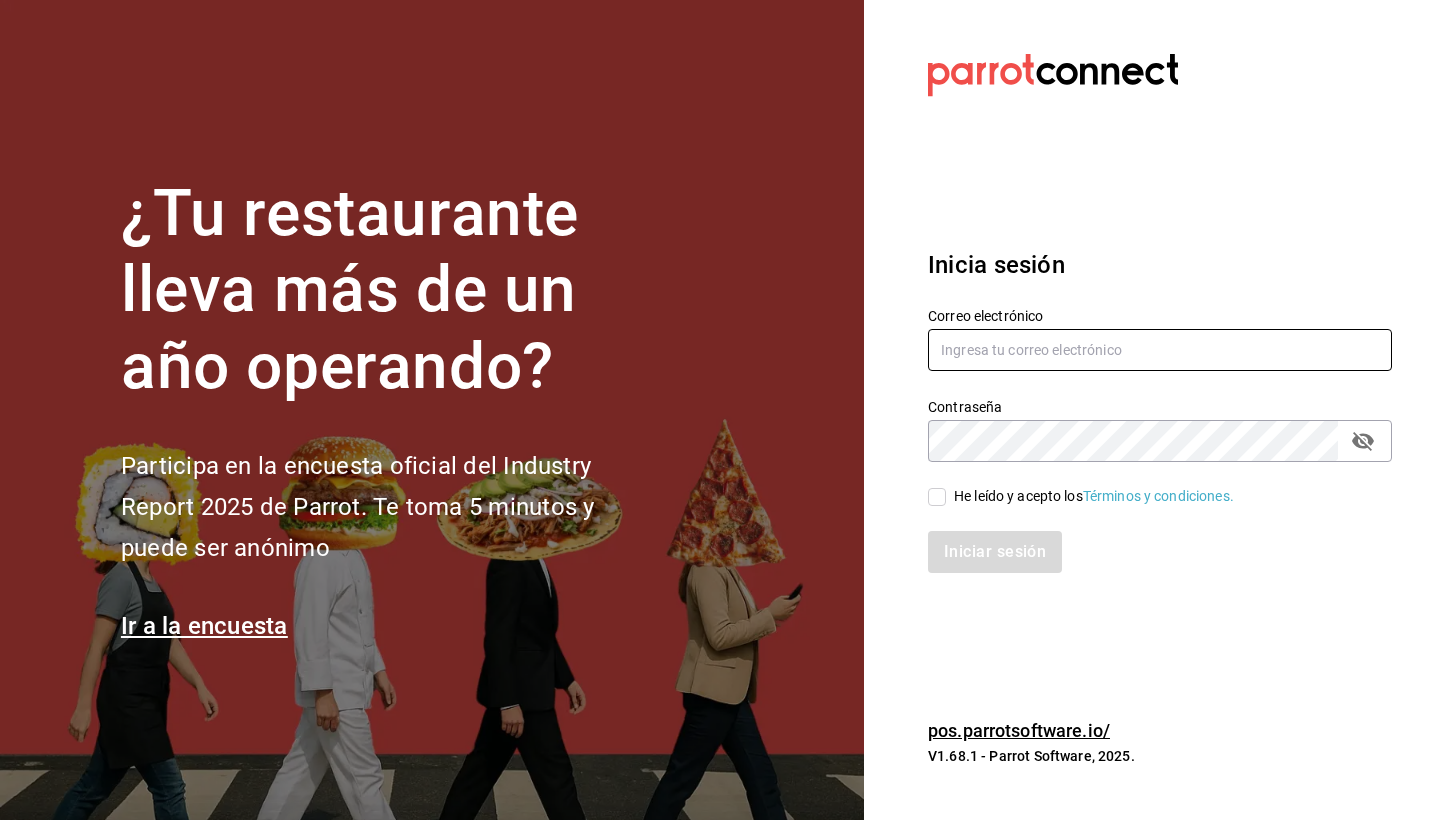 type on "[EMAIL]" 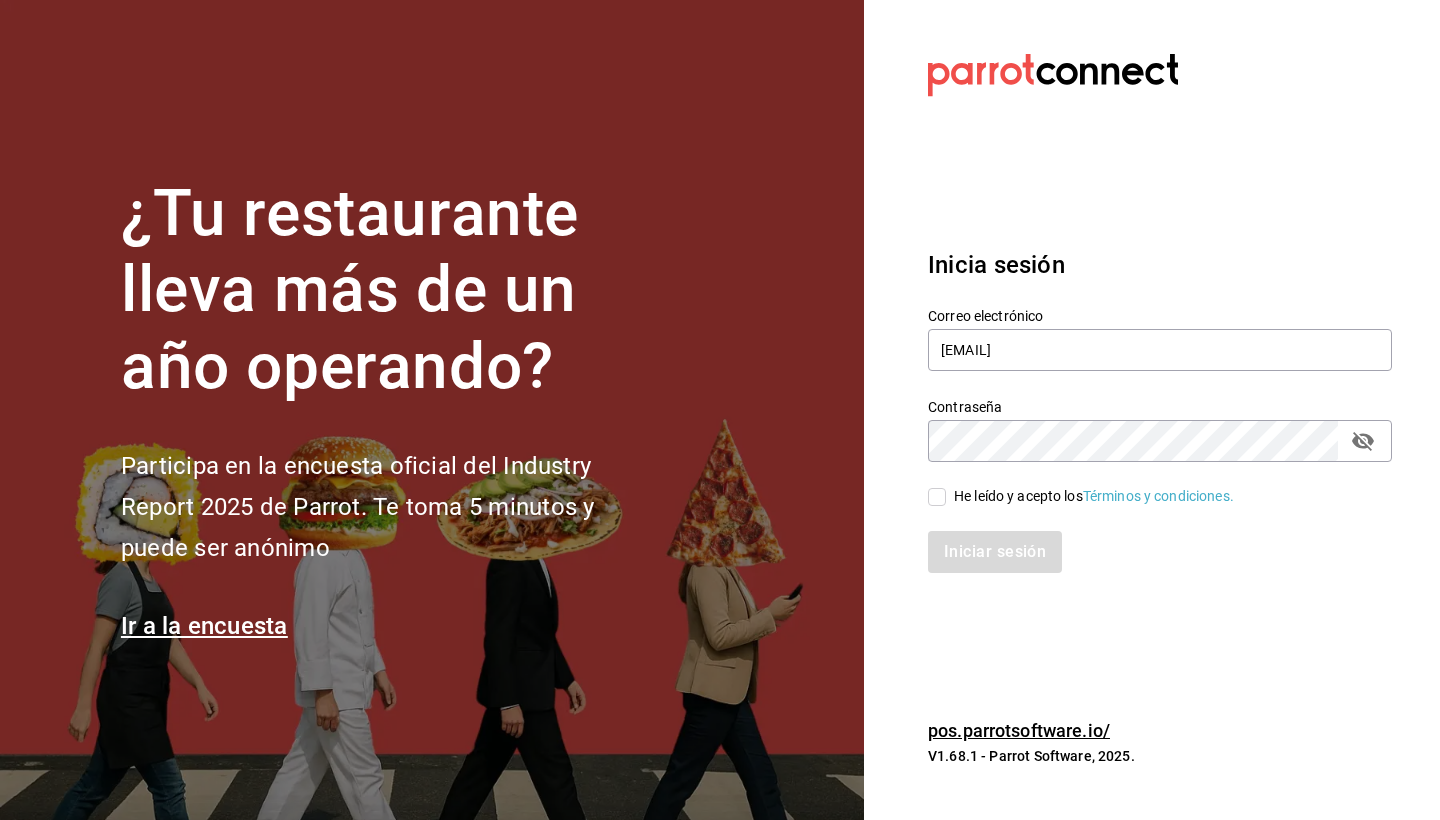 click on "He leído y acepto los  Términos y condiciones." at bounding box center (937, 497) 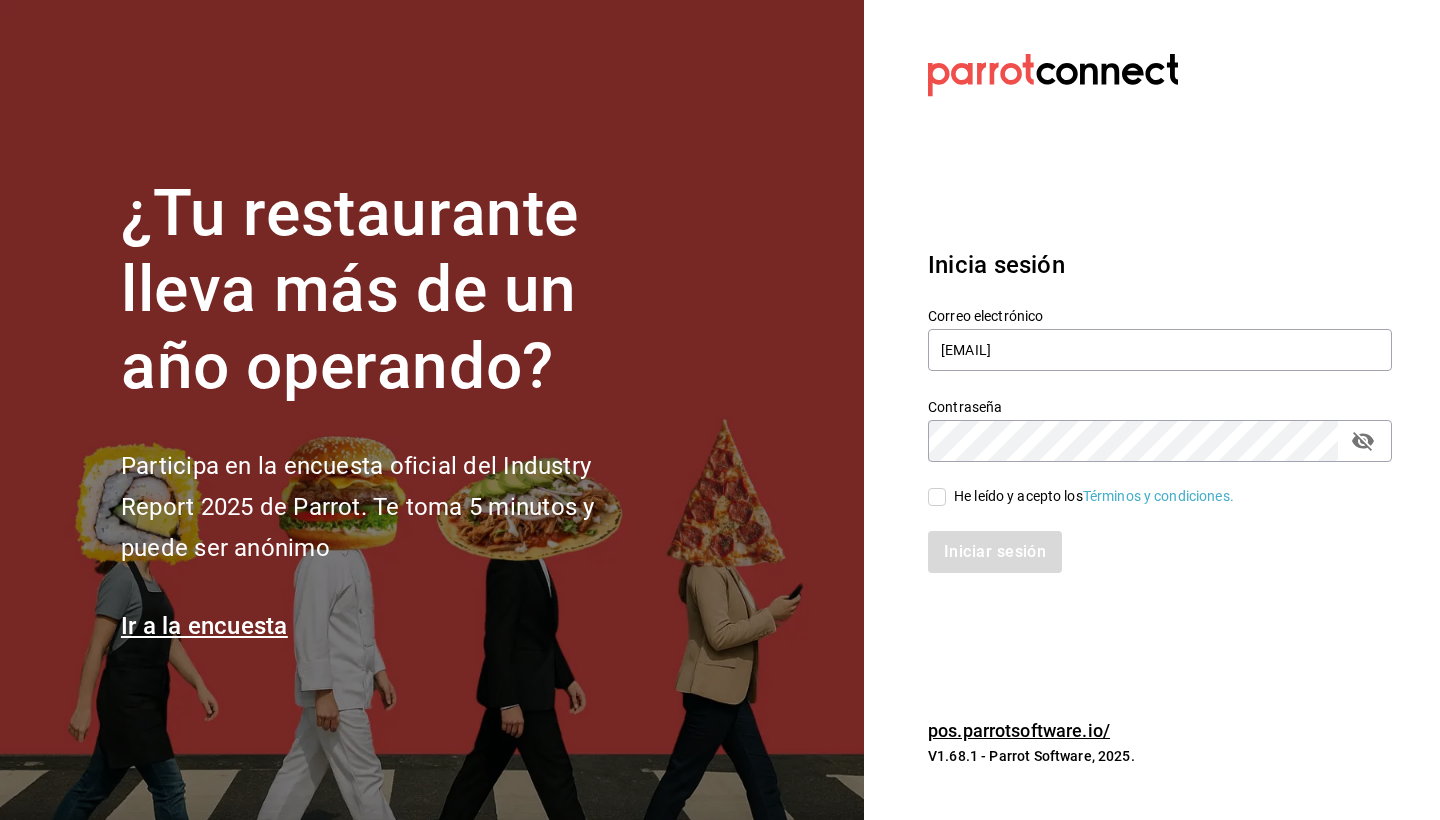 checkbox on "true" 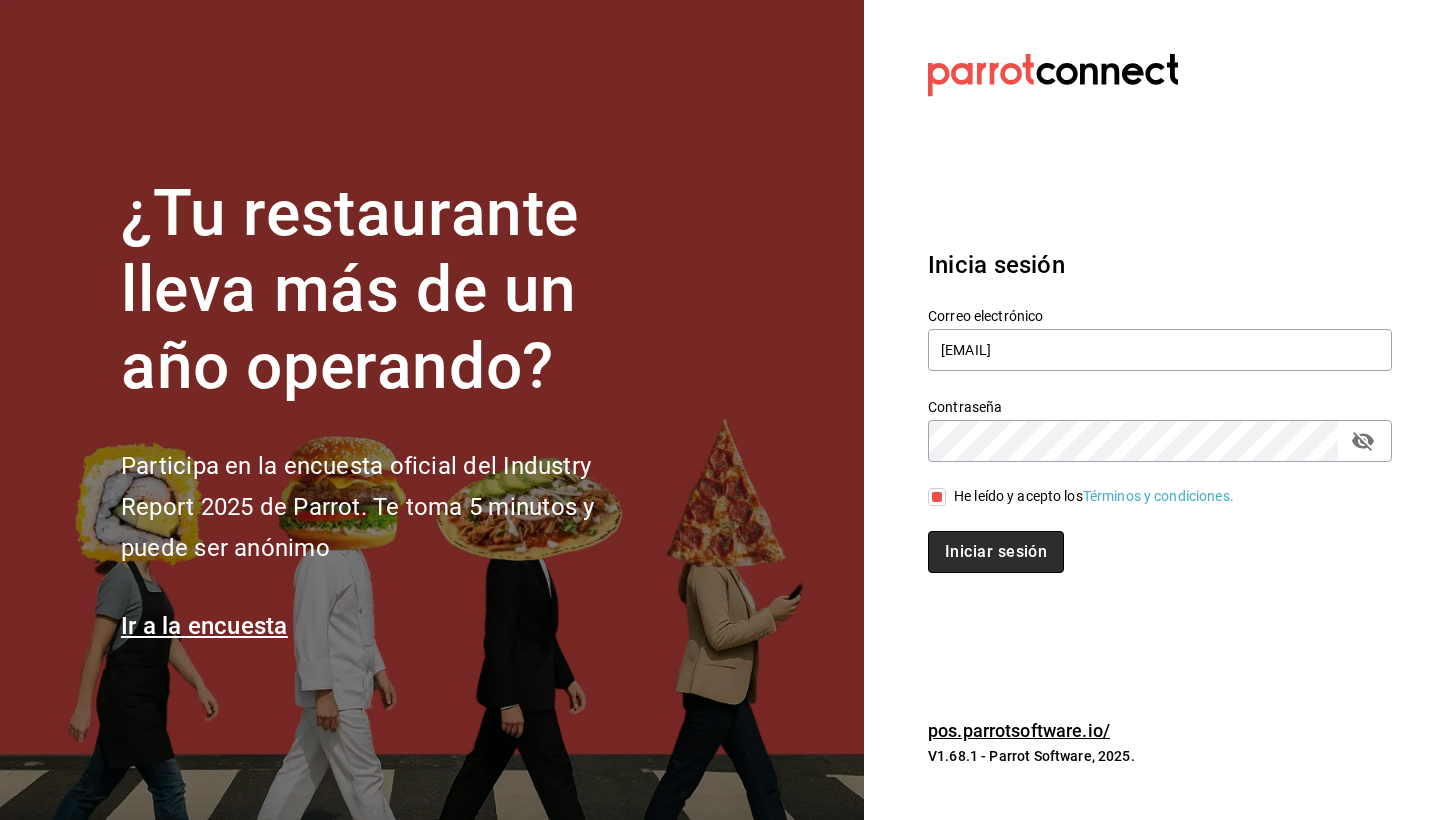 click on "Iniciar sesión" at bounding box center (996, 552) 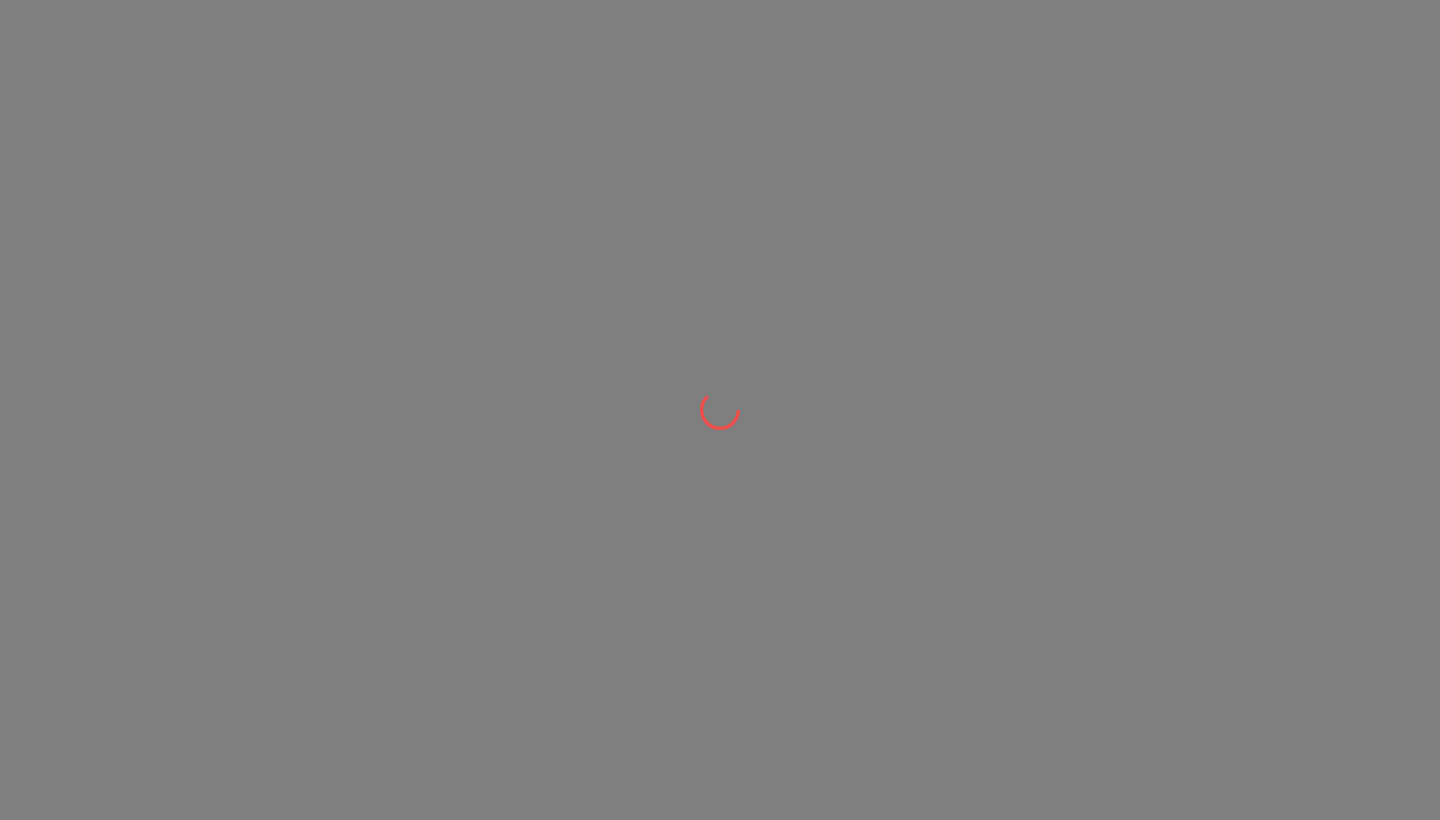 scroll, scrollTop: 0, scrollLeft: 0, axis: both 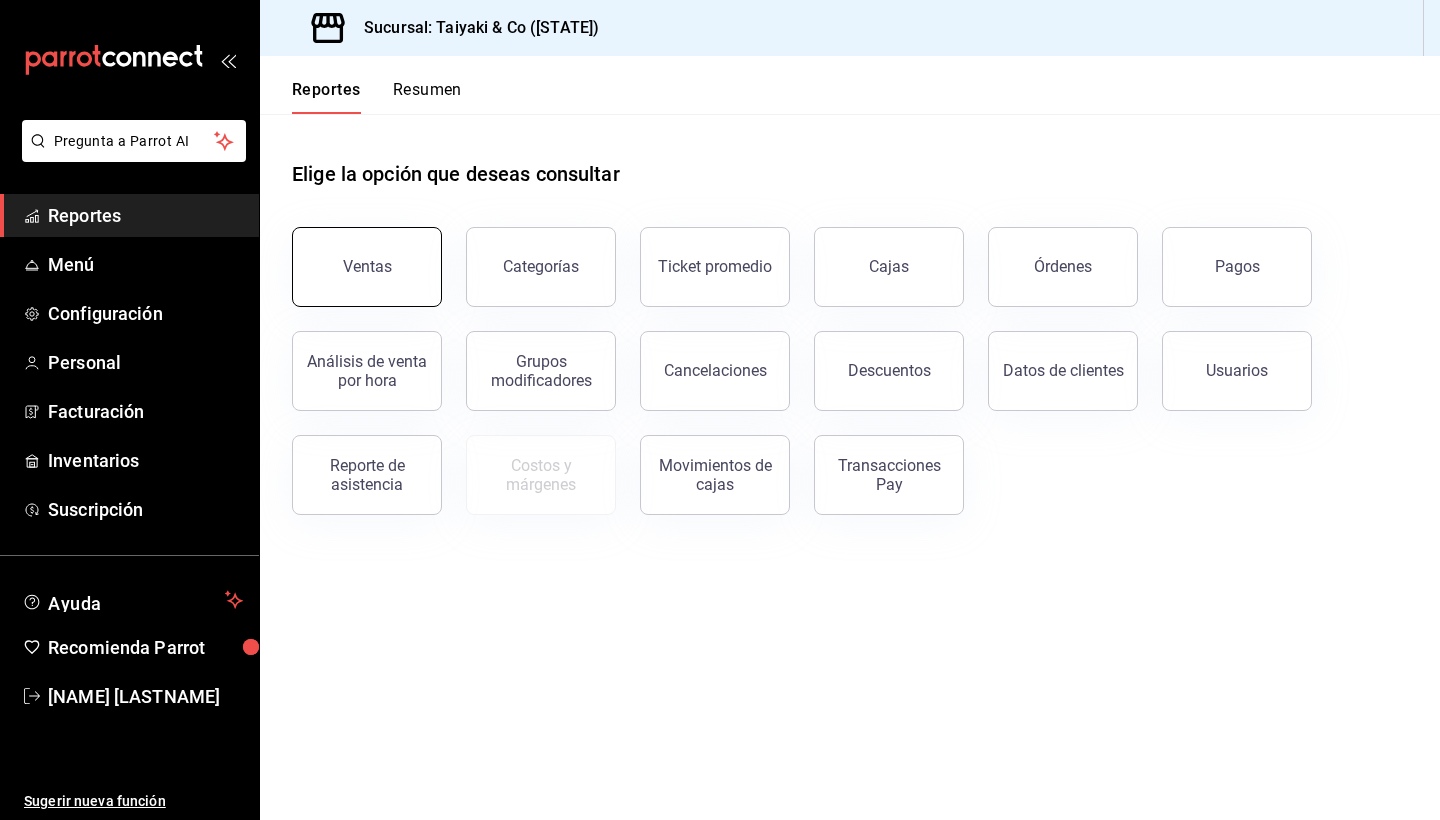 click on "Ventas" at bounding box center (367, 266) 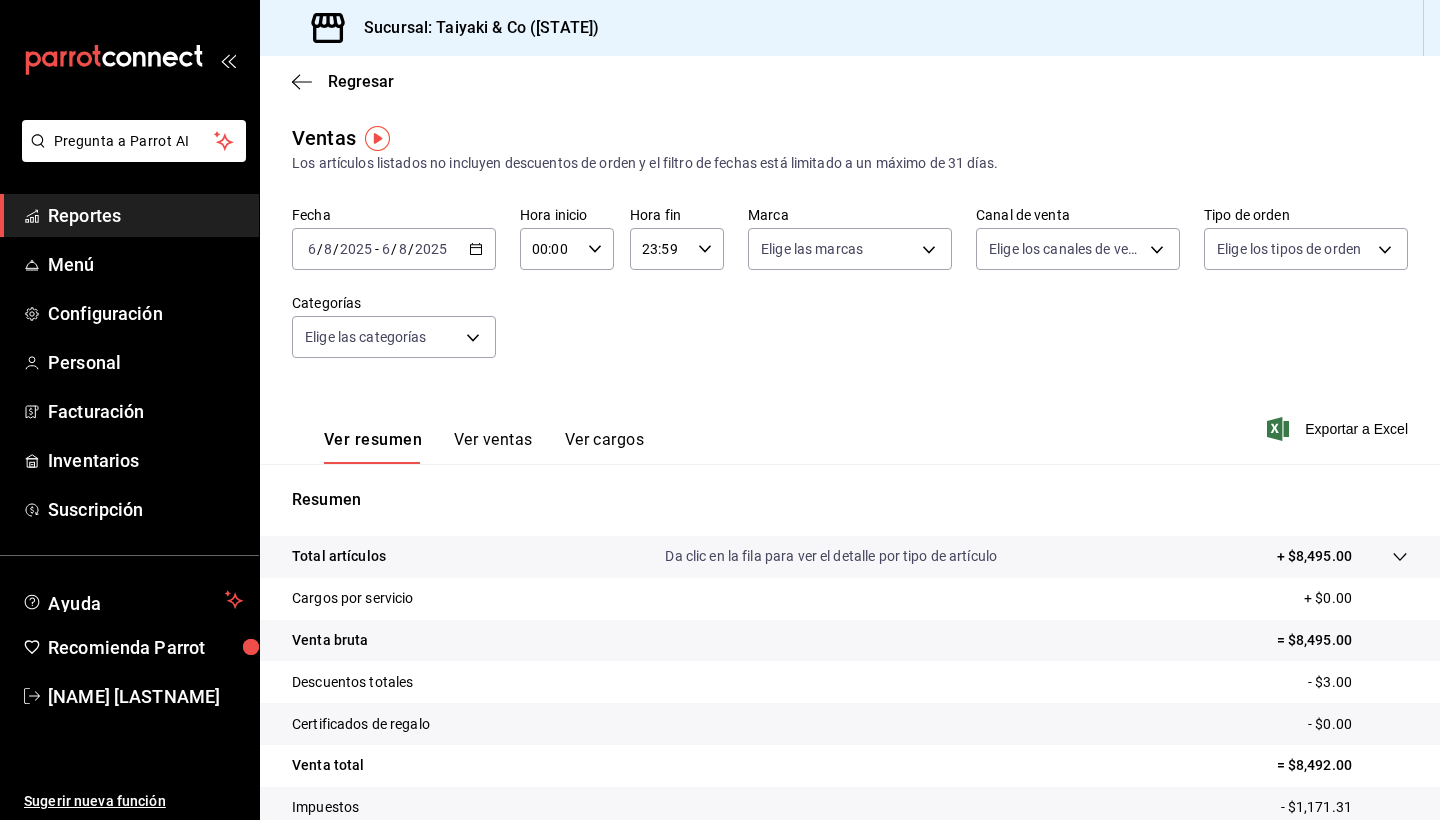 scroll, scrollTop: 0, scrollLeft: 0, axis: both 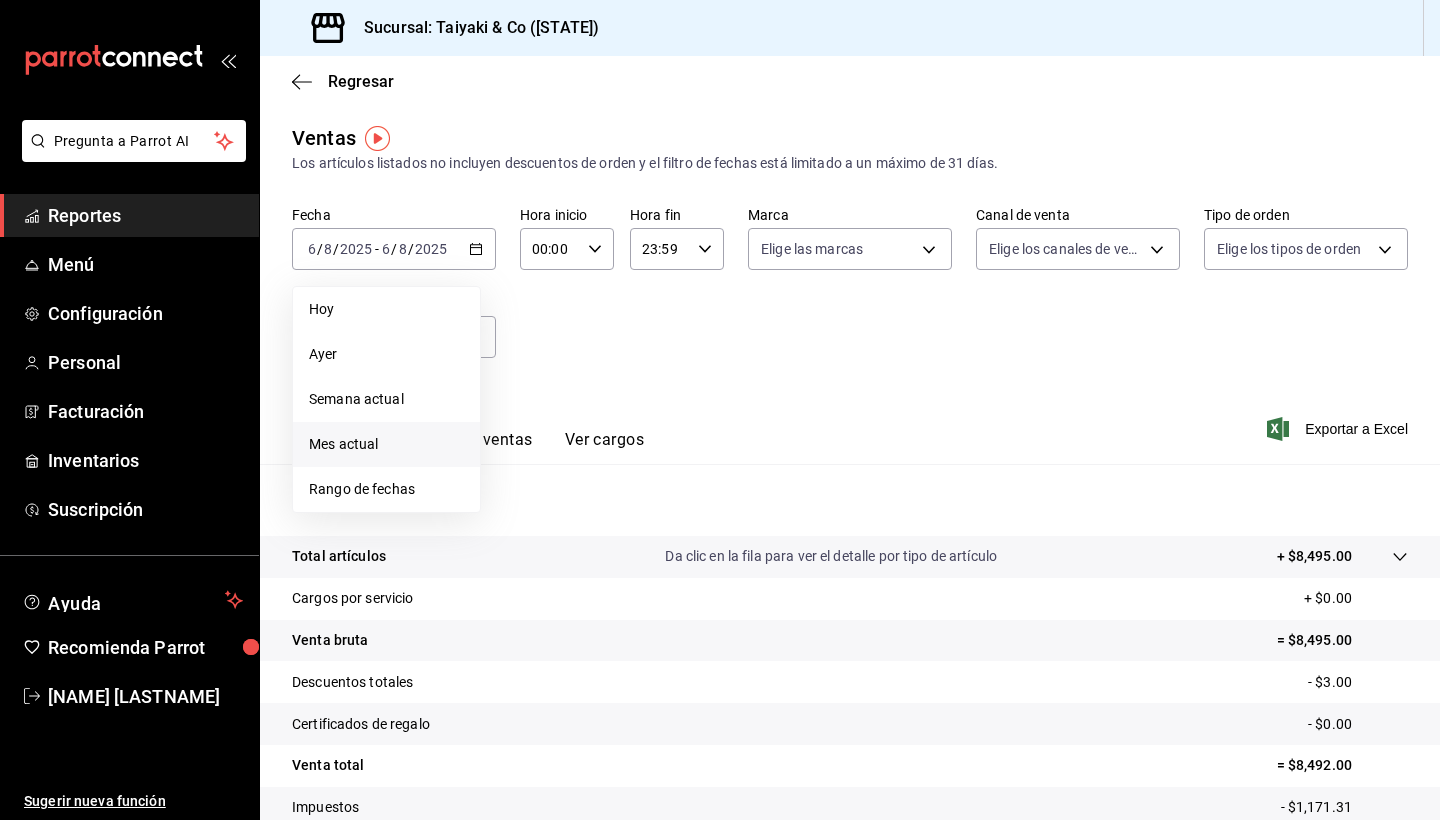 click on "Mes actual" at bounding box center (386, 444) 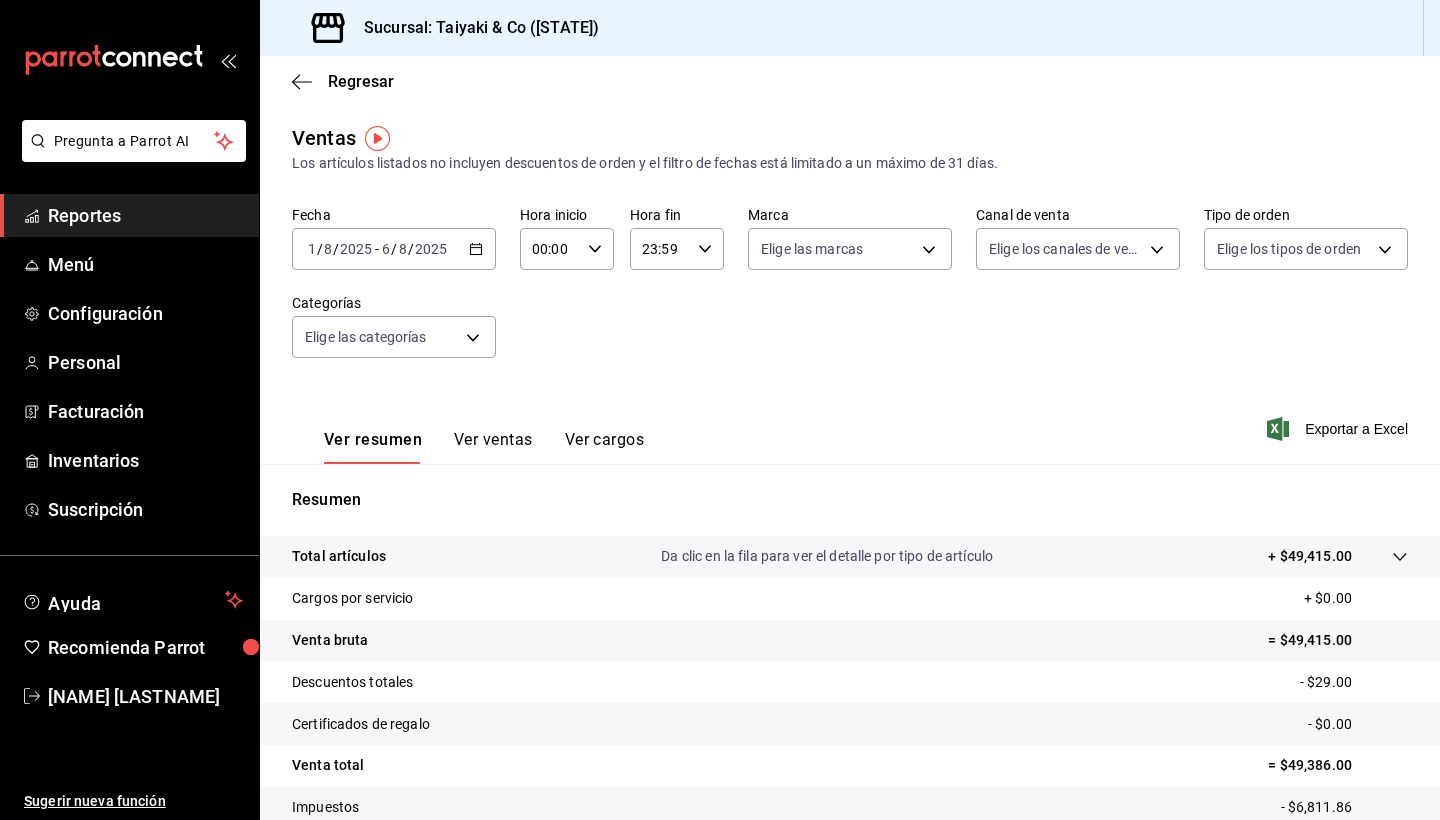 click on "2025-08-01 1 / 8 / 2025 - 2025-08-06 6 / 8 / 2025" at bounding box center [394, 249] 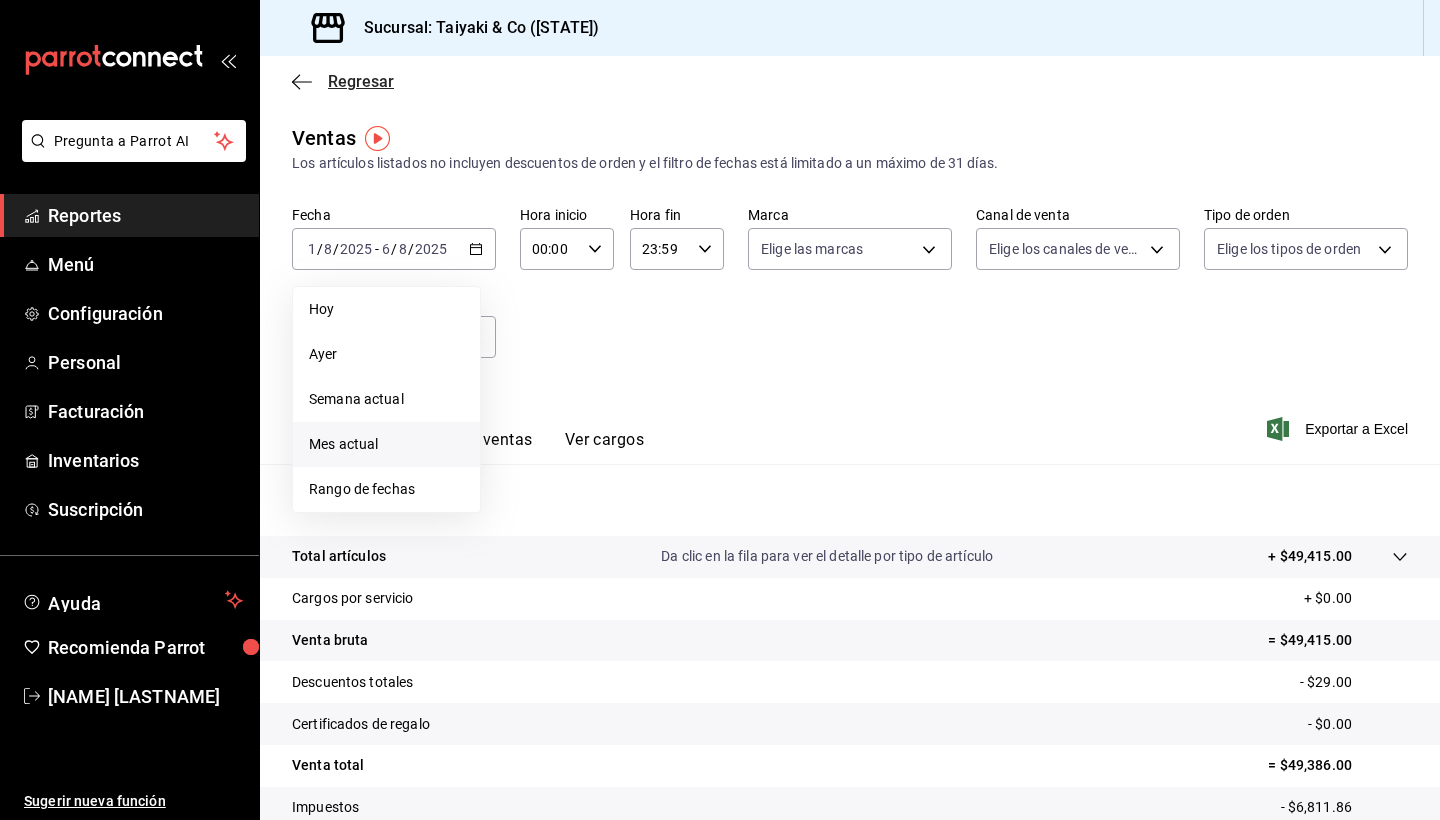 click 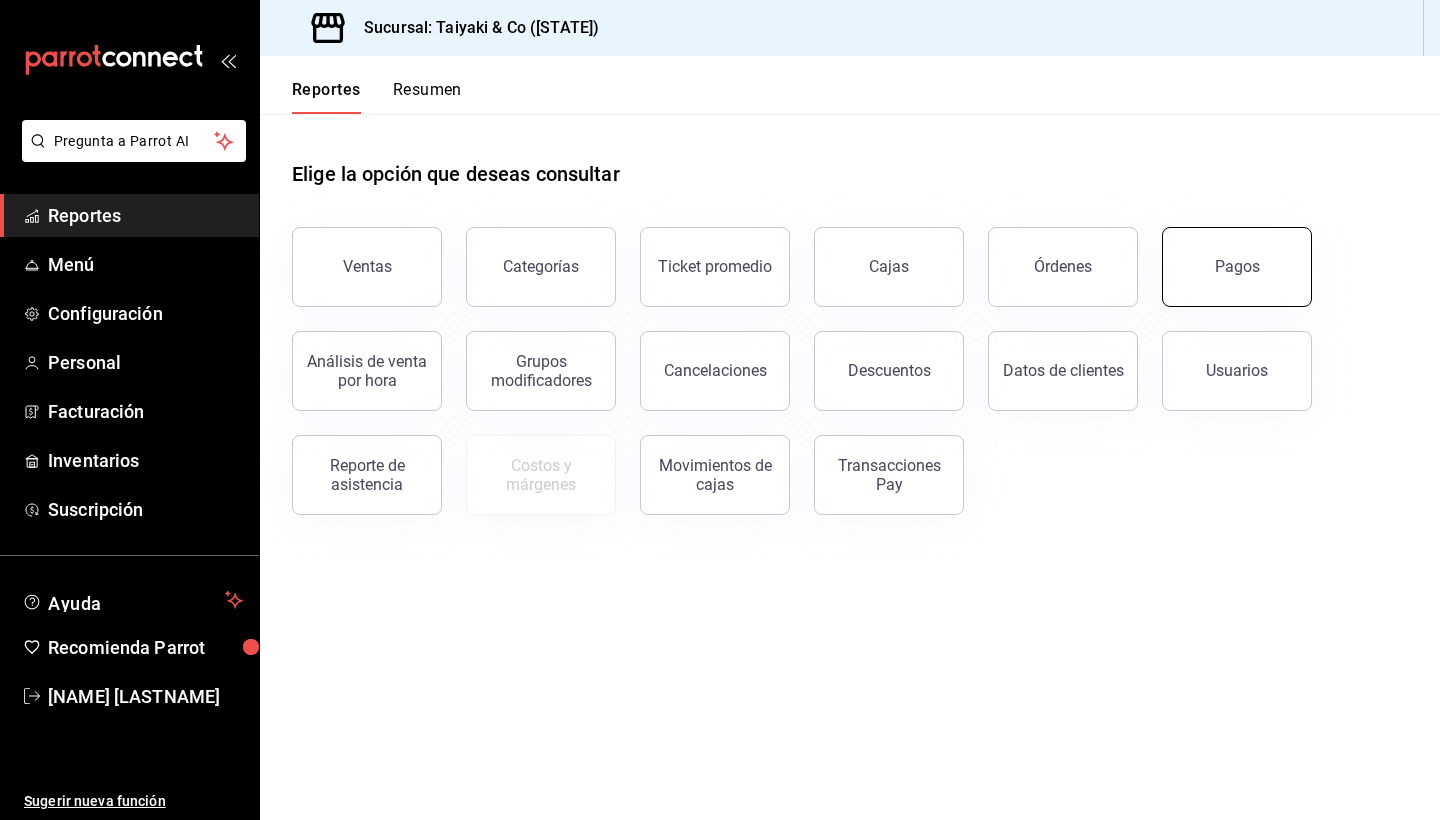 click on "Pagos" at bounding box center (1237, 267) 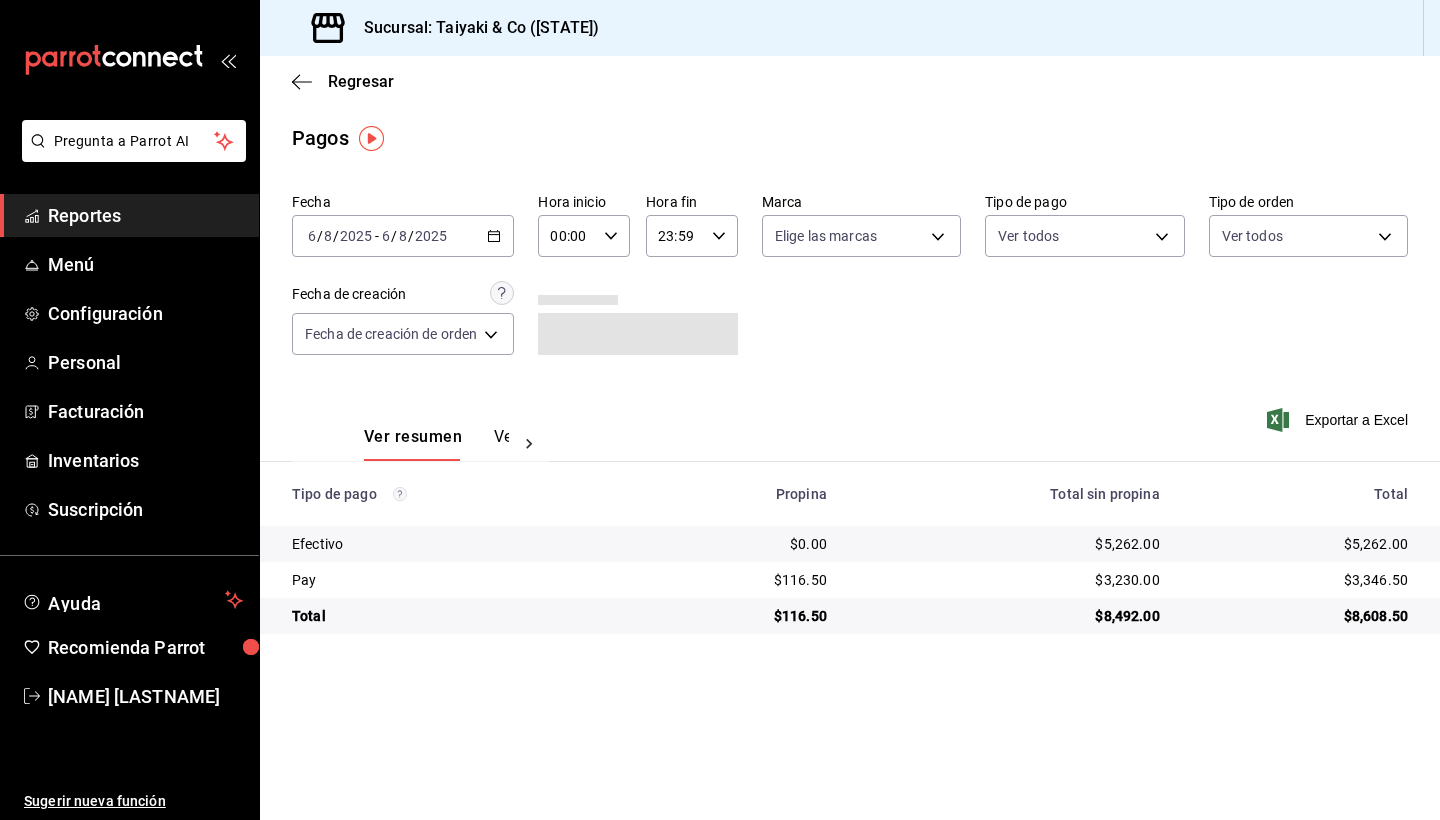 click 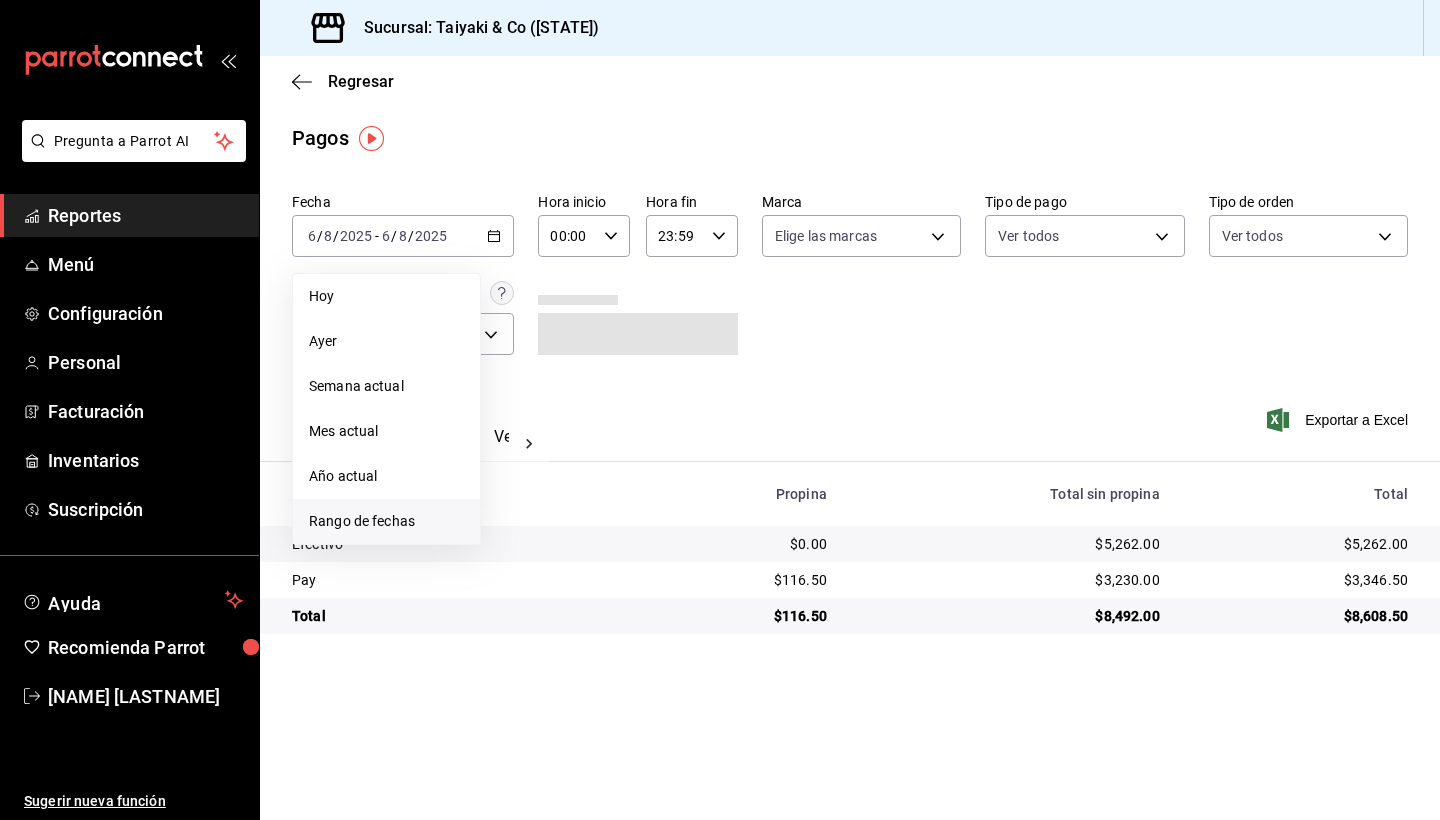 click on "Rango de fechas" at bounding box center [386, 521] 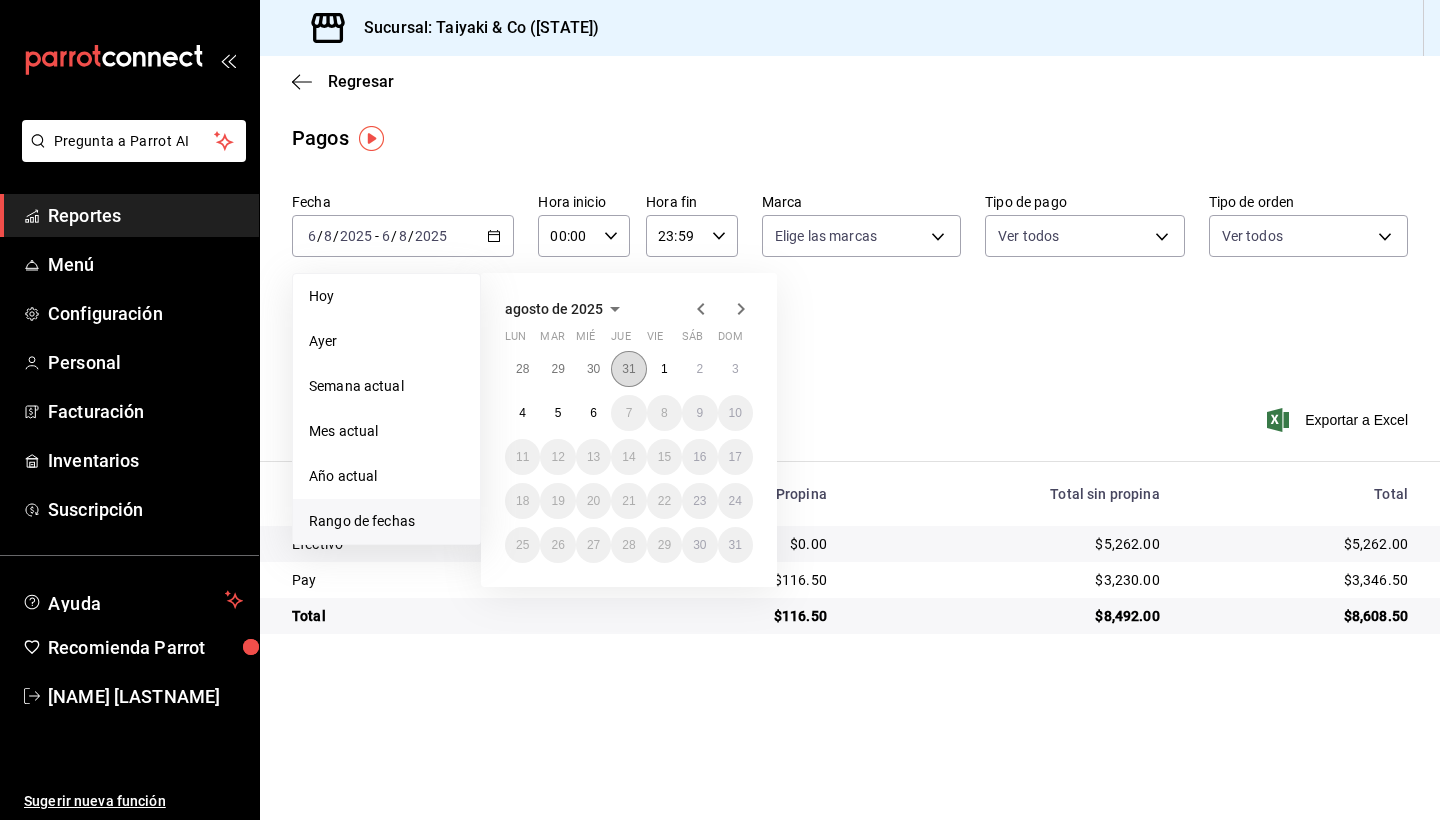 click on "31" at bounding box center [628, 369] 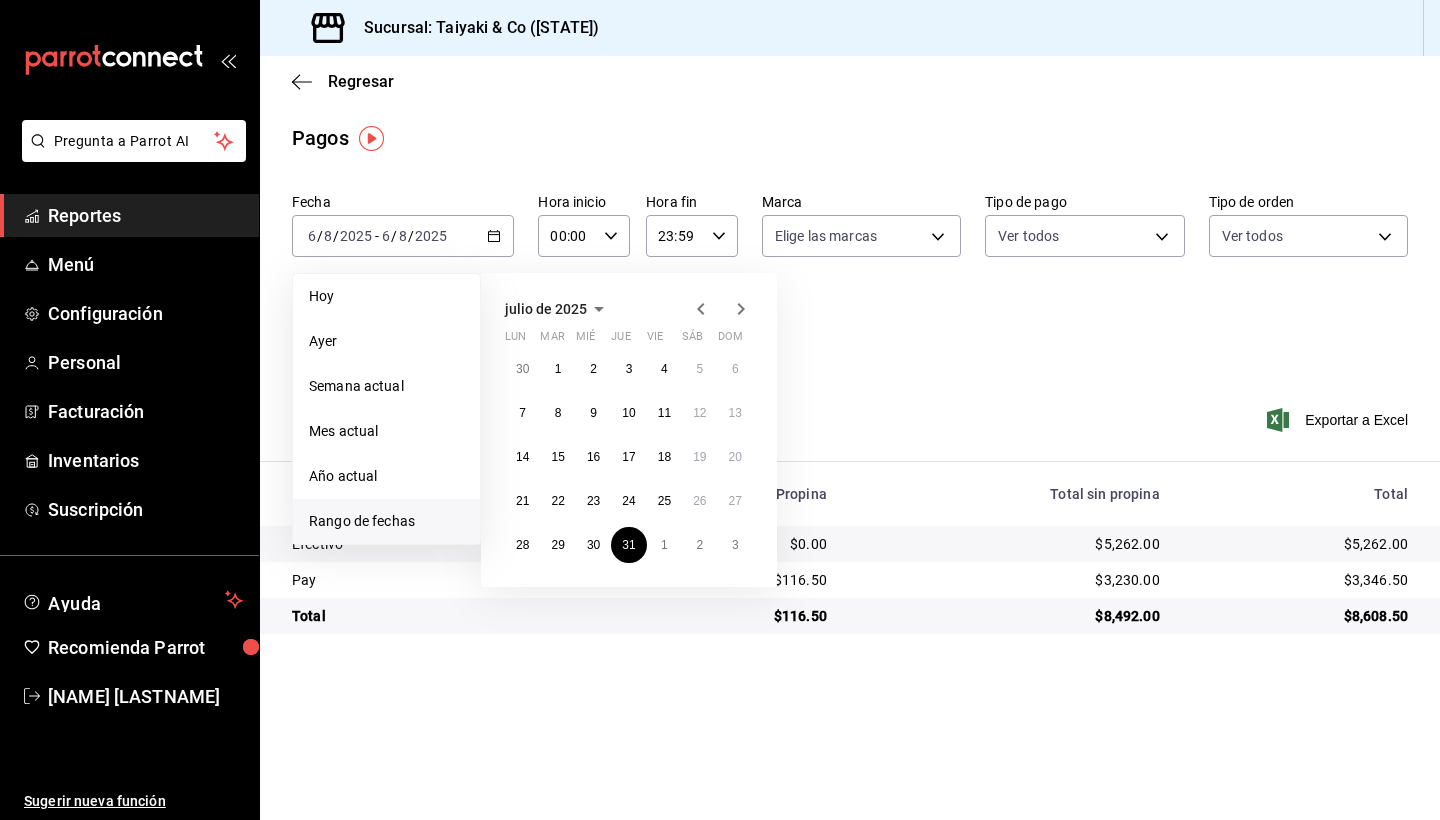 click 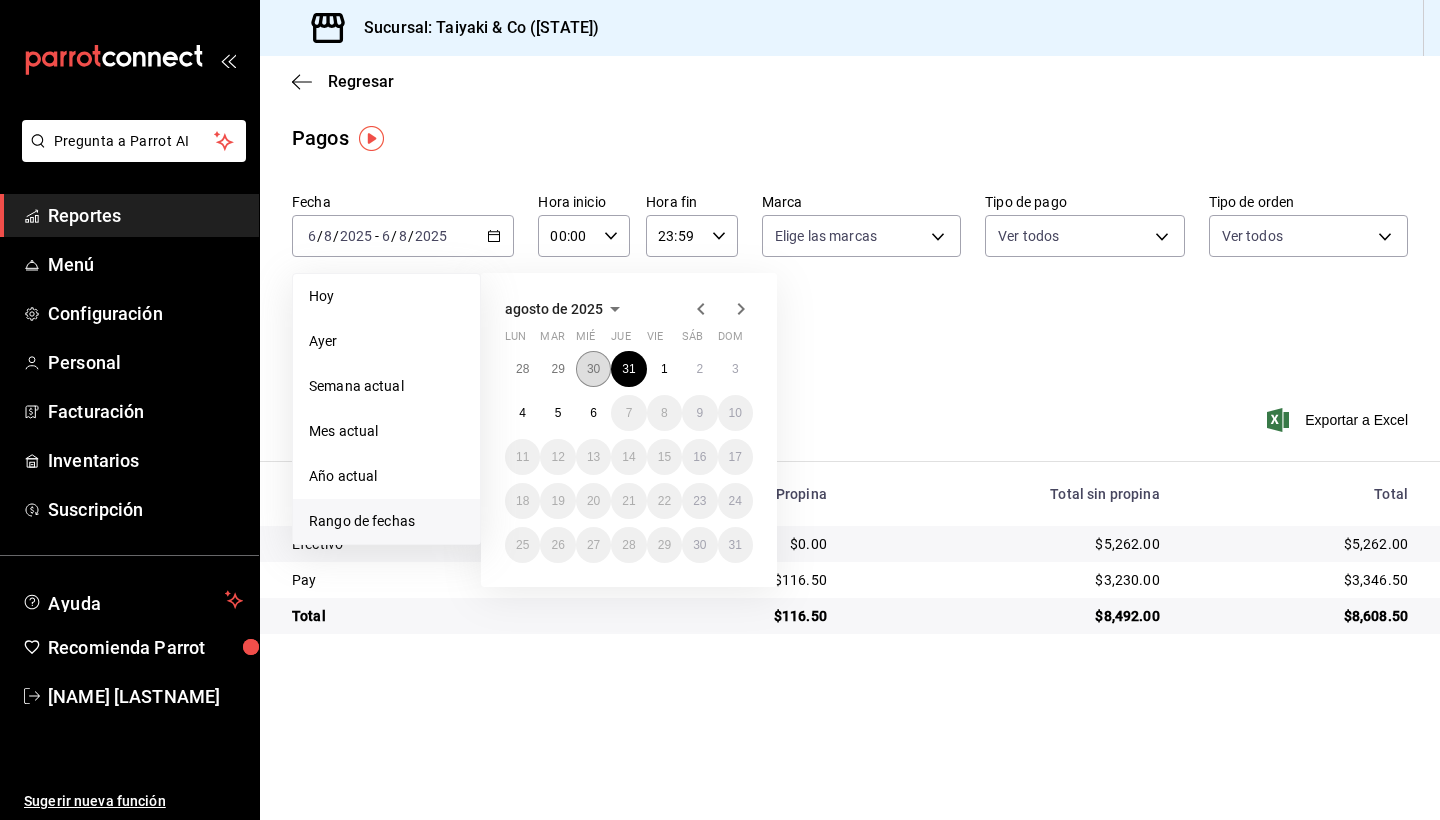 click on "30" at bounding box center [593, 369] 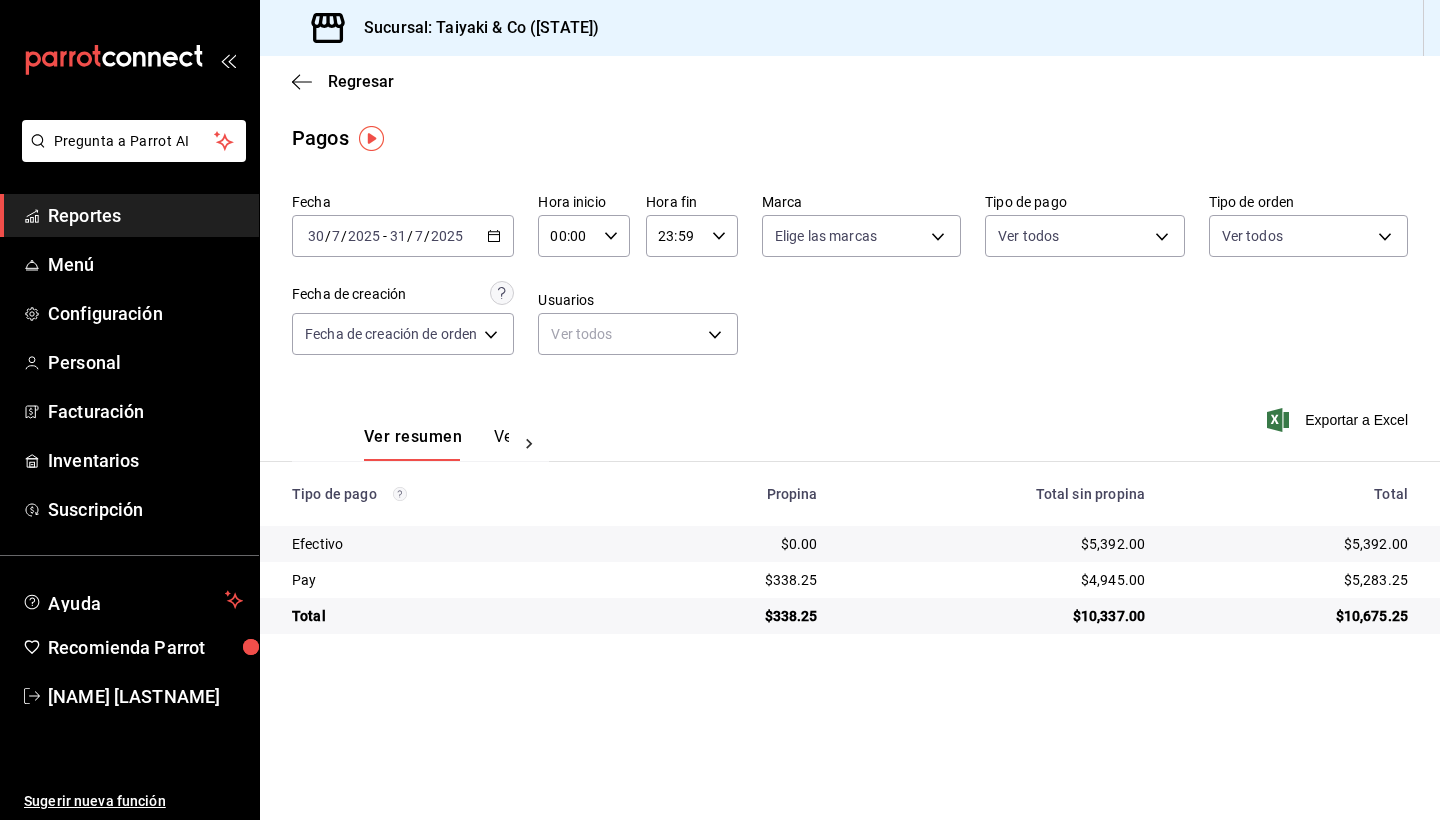 click 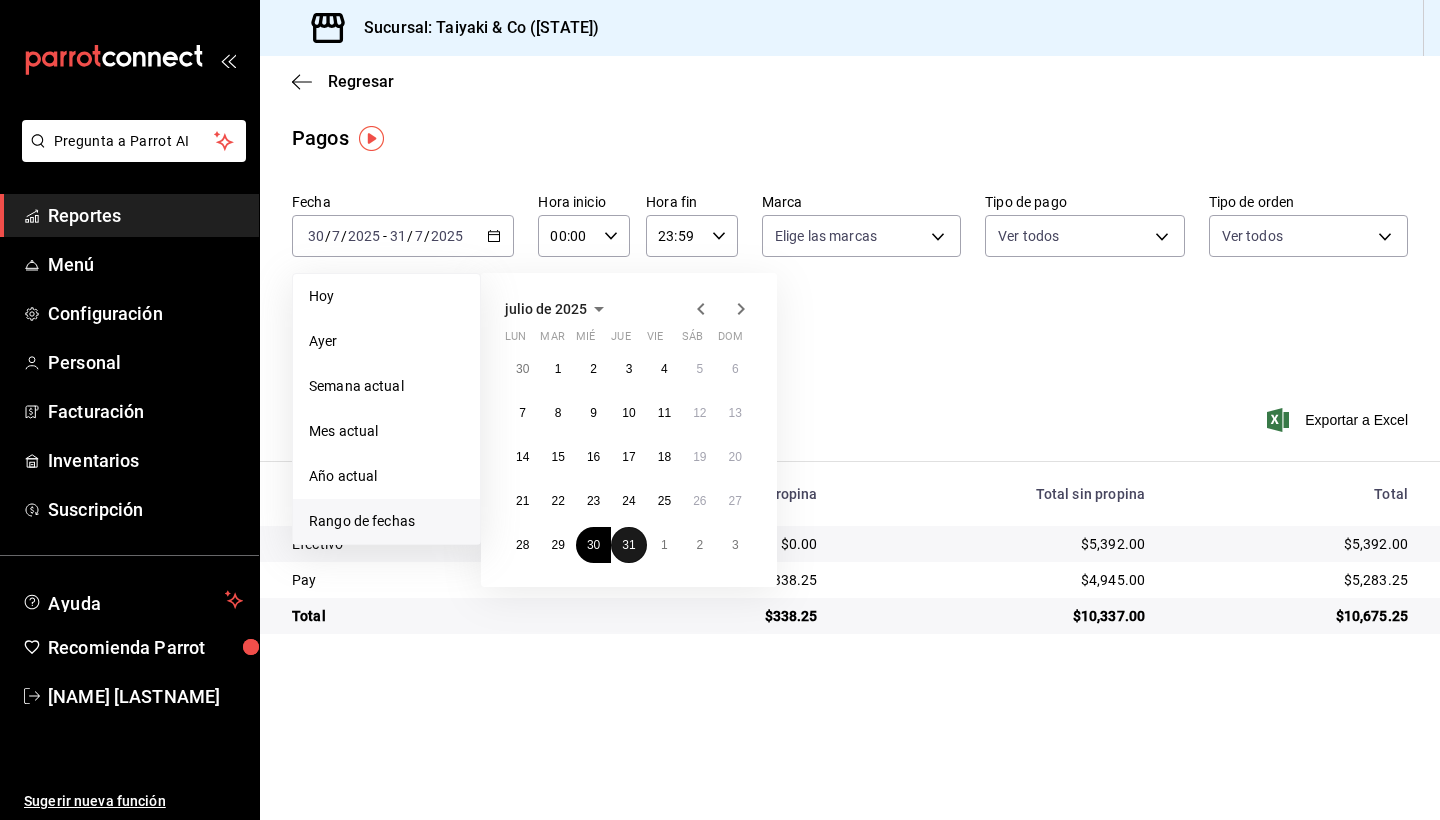click on "31" at bounding box center [628, 545] 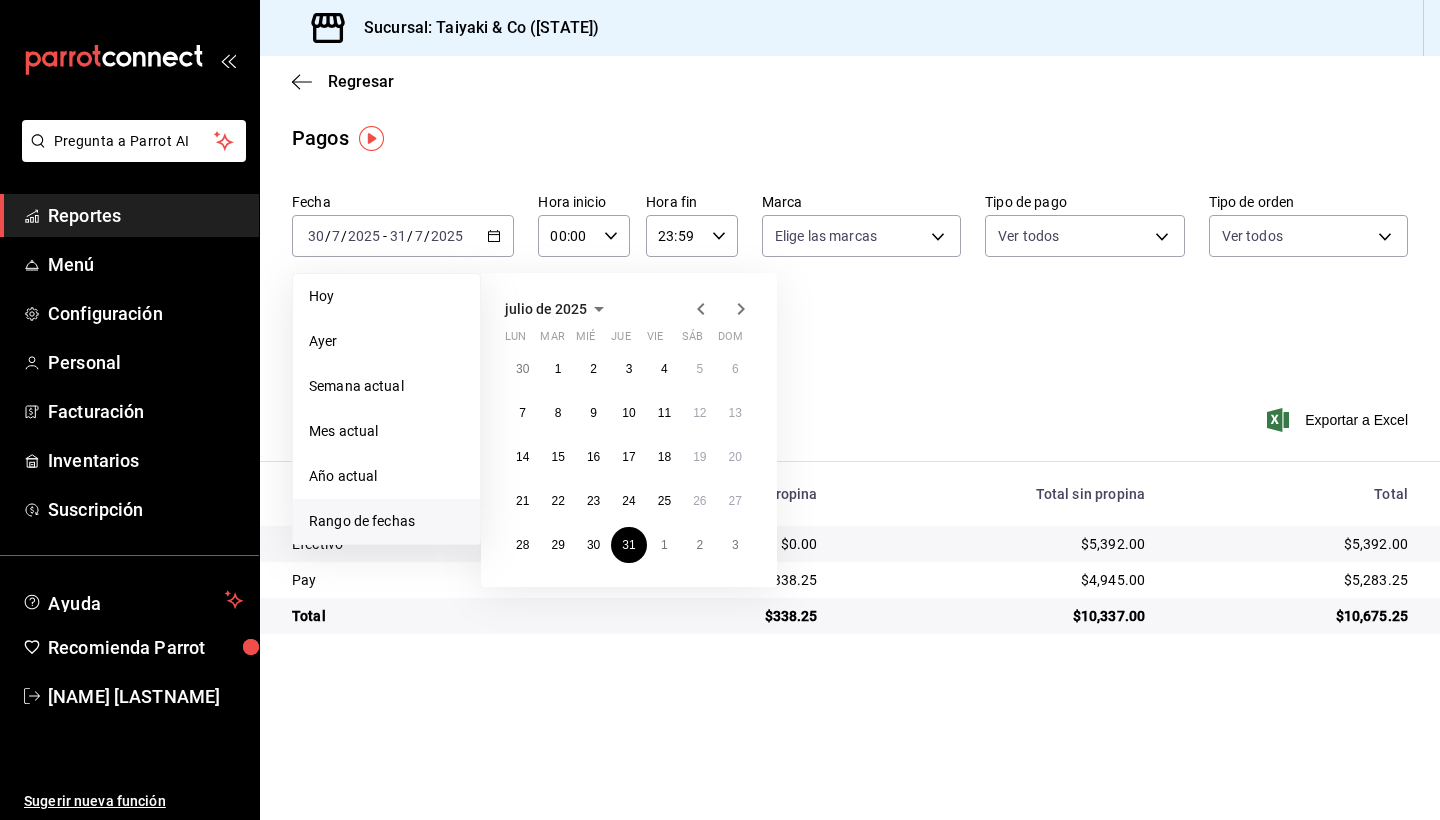 click 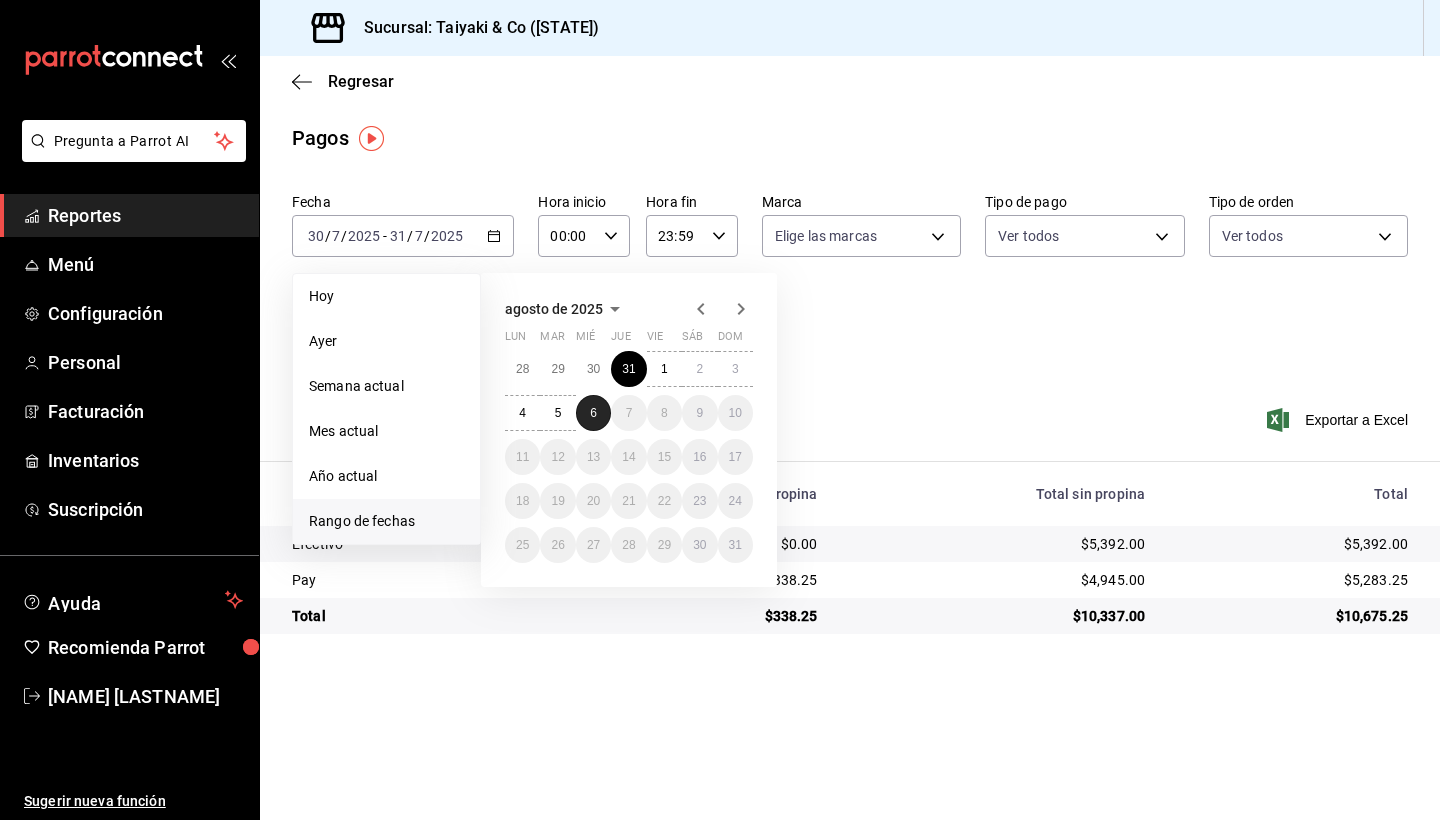 click on "6" at bounding box center [593, 413] 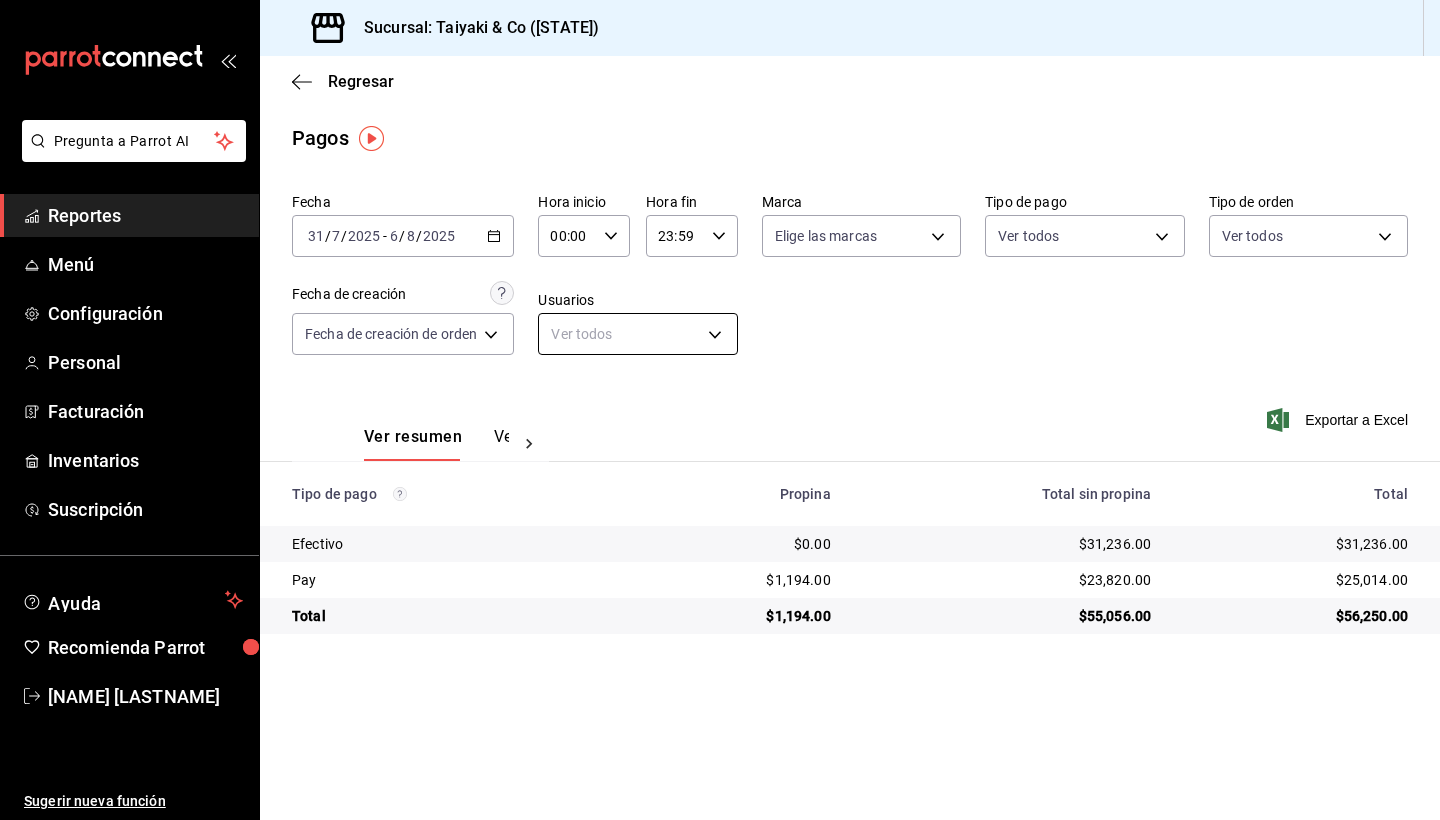 click on "Pregunta a Parrot AI Reportes   Menú   Configuración   Personal   Facturación   Inventarios   Suscripción   Ayuda Recomienda Parrot   [NAME]   Sugerir nueva función   Sucursal: Taiyaki & Co ([STATE]) Regresar Pagos Fecha 2025-07-31 31 / 7 / 2025 - 2025-08-06 6 / 8 / 2025 Hora inicio 00:00 Hora inicio Hora fin 23:59 Hora fin Marca Elige las marcas Tipo de pago Ver todos Tipo de orden Ver todos Fecha de creación   Fecha de creación de orden ORDER Usuarios Ver todos null Ver resumen Ver pagos Exportar a Excel Tipo de pago   Propina Total sin propina Total Efectivo $0.00 $31,236.00 $31,236.00 Pay $1,194.00 $23,820.00 $25,014.00 Total $1,194.00 $55,056.00 $56,250.00 Pregunta a Parrot AI Reportes   Menú   Configuración   Personal   Facturación   Inventarios   Suscripción   Ayuda Recomienda Parrot   [NAME]   Sugerir nueva función   GANA 1 MES GRATIS EN TU SUSCRIPCIÓN AQUÍ Ver video tutorial Ir a video Visitar centro de ayuda ([PHONE]) soporte@parrotsoftware.io Visitar centro de ayuda" at bounding box center (720, 410) 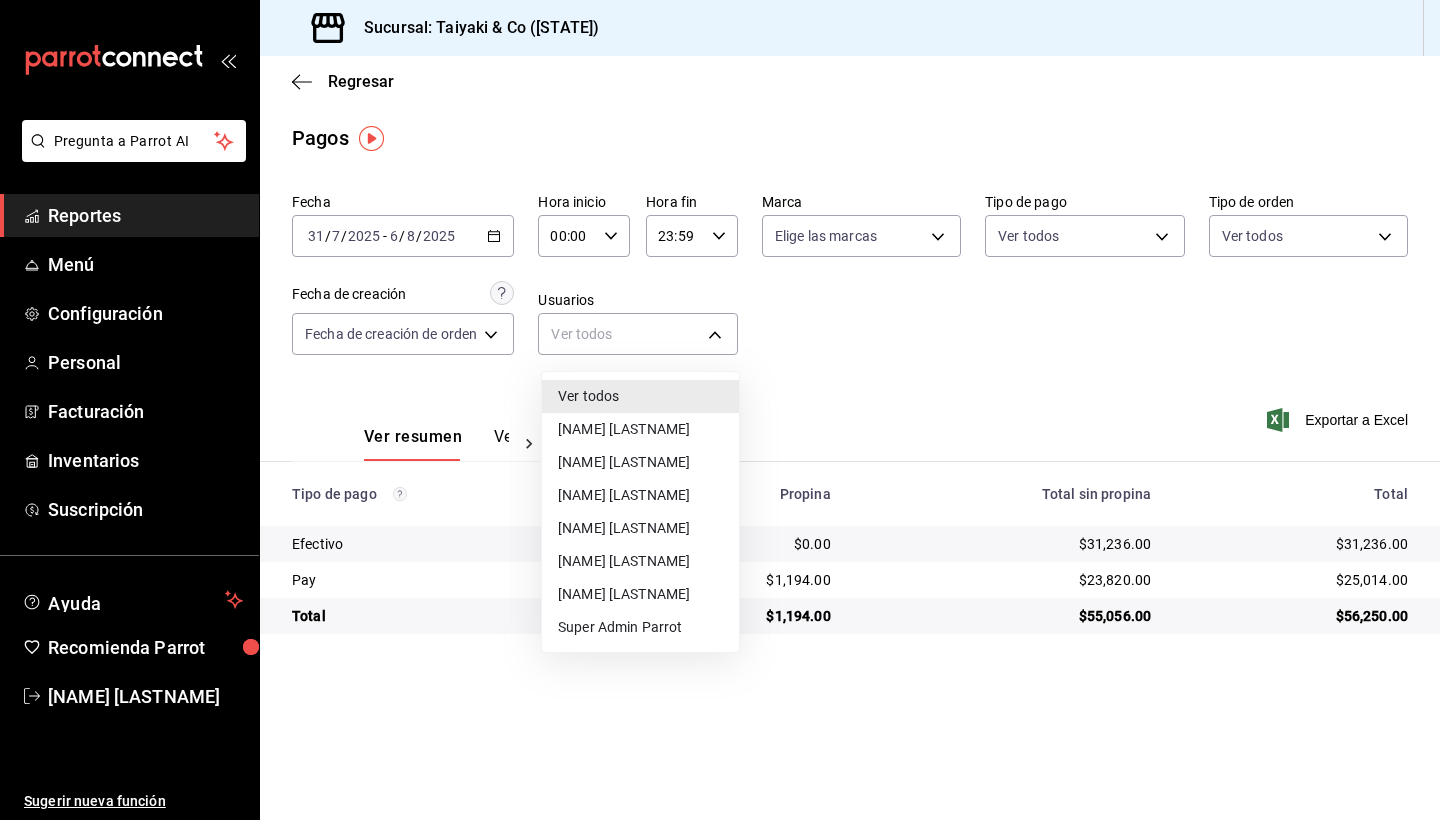 click on "[NAME] [LASTNAME]" at bounding box center [640, 429] 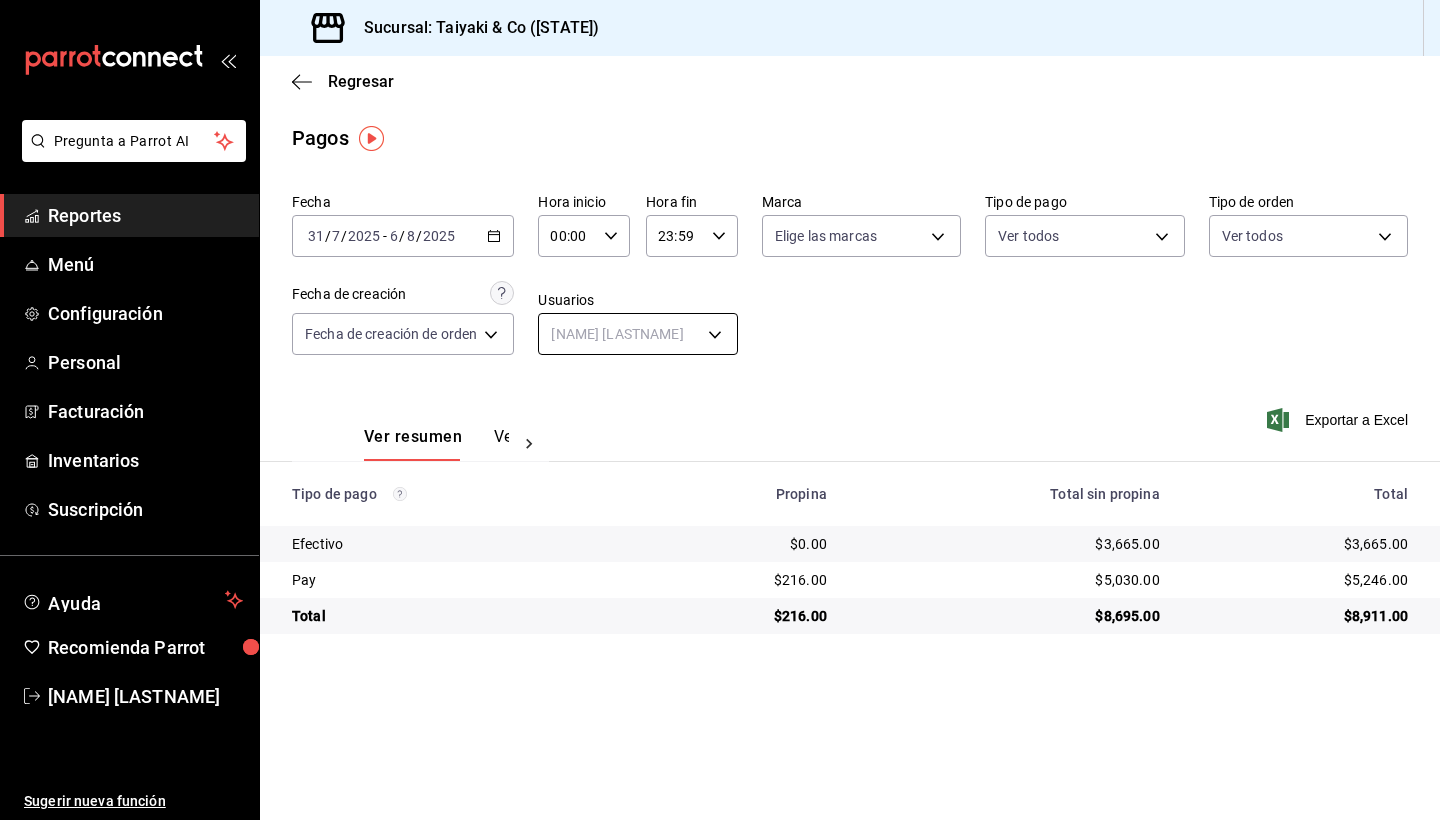 click on "Pregunta a Parrot AI Reportes   Menú   Configuración   Personal   Facturación   Inventarios   Suscripción   Ayuda Recomienda Parrot   [NAME]   Sugerir nueva función   Sucursal: Taiyaki & Co ([STATE]) Regresar Pagos Fecha 2025-07-31 31 / 7 / 2025 - 2025-08-06 6 / 8 / 2025 Hora inicio 00:00 Hora inicio Hora fin 23:59 Hora fin Marca Elige las marcas Tipo de pago Ver todos Tipo de orden Ver todos Fecha de creación   Fecha de creación de orden ORDER Usuarios [NAME] [LASTNAME] [UUID] Ver resumen Ver pagos Exportar a Excel Tipo de pago   Propina Total sin propina Total Efectivo $0.00 $3,665.00 $3,665.00 Pay $216.00 $5,030.00 $5,246.00 Total $216.00 $8,695.00 $8,911.00 Pregunta a Parrot AI Reportes   Menú   Configuración   Personal   Facturación   Inventarios   Suscripción   Ayuda Recomienda Parrot   [NAME]   Sugerir nueva función   GANA 1 MES GRATIS EN TU SUSCRIPCIÓN AQUÍ Ver video tutorial Ir a video Visitar centro de ayuda ([PHONE]) ([PHONE])" at bounding box center [720, 410] 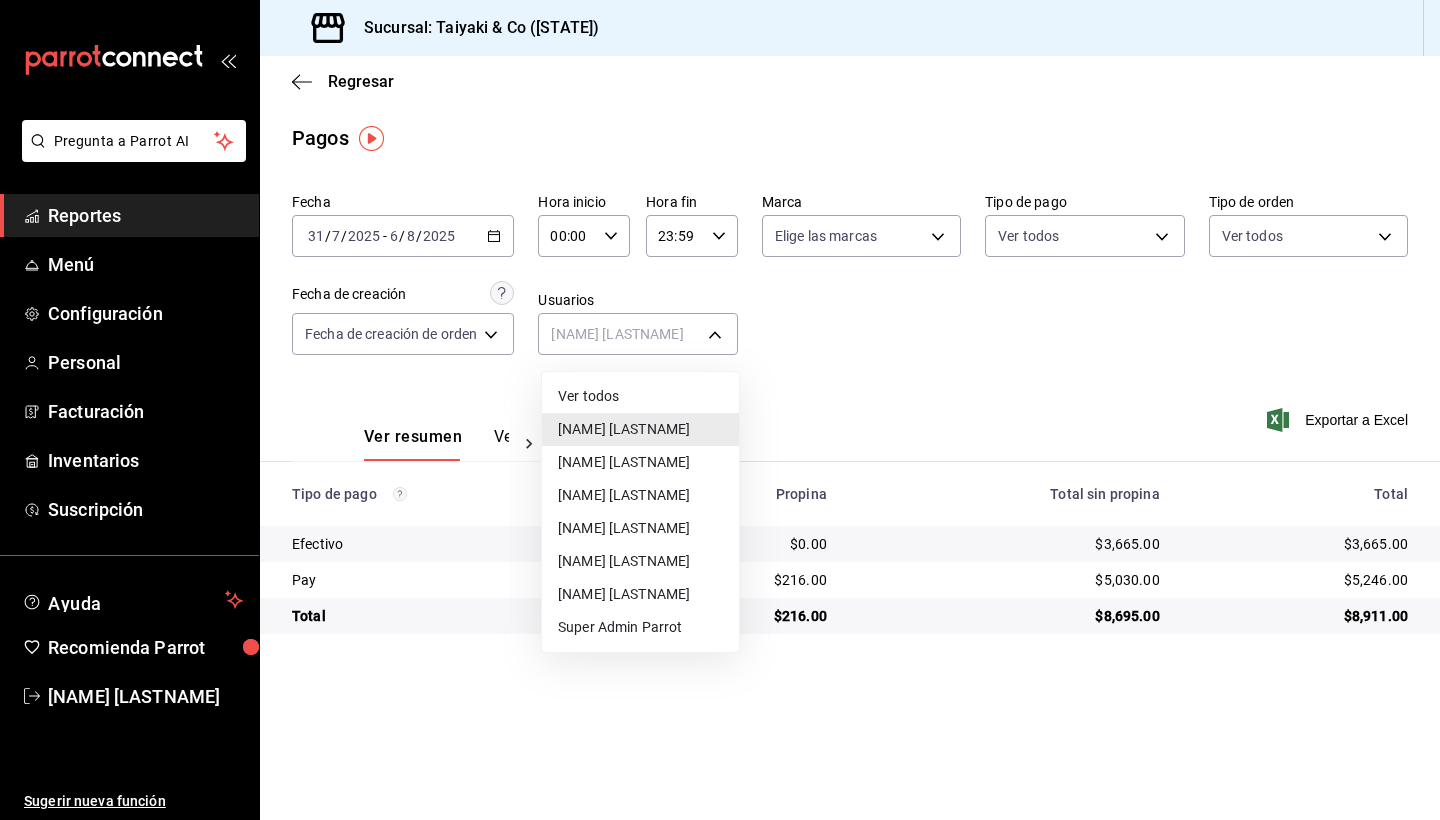 click on "[NAME] [LASTNAME]" at bounding box center [640, 462] 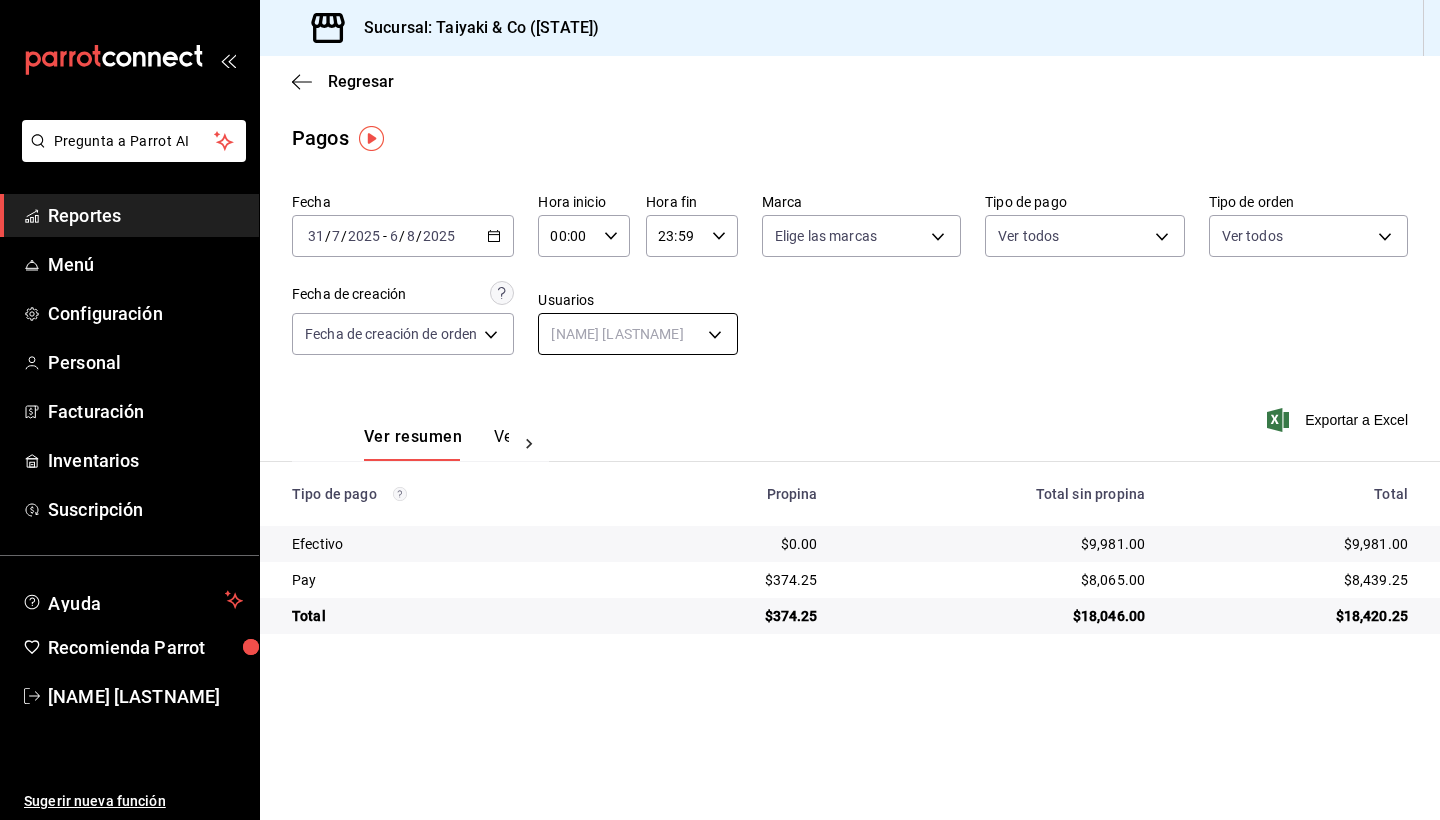 click on "Pregunta a Parrot AI Reportes   Menú   Configuración   Personal   Facturación   Inventarios   Suscripción   Ayuda Recomienda Parrot   [NAME]   Sugerir nueva función   Sucursal: Taiyaki & Co ([STATE]) Regresar Pagos Fecha 2025-07-31 31 / 7 / 2025 - 2025-08-06 6 / 8 / 2025 Hora inicio 00:00 Hora inicio Hora fin 23:59 Hora fin Marca Elige las marcas Tipo de pago Ver todos Tipo de orden Ver todos Fecha de creación   Fecha de creación de orden ORDER Usuarios [NAME] [LASTNAME] [UUID] Ver resumen Ver pagos Exportar a Excel Tipo de pago   Propina Total sin propina Total Efectivo $0.00 $9,981.00 $9,981.00 Pay $374.25 $8,065.00 $8,439.25 Total $374.25 $18,046.00 $18,420.25 Pregunta a Parrot AI Reportes   Menú   Configuración   Personal   Facturación   Inventarios   Suscripción   Ayuda Recomienda Parrot   [NAME]   Sugerir nueva función   GANA 1 MES GRATIS EN TU SUSCRIPCIÓN AQUÍ Ver video tutorial Ir a video Visitar centro de ayuda ([PHONE]) ([PHONE])" at bounding box center (720, 410) 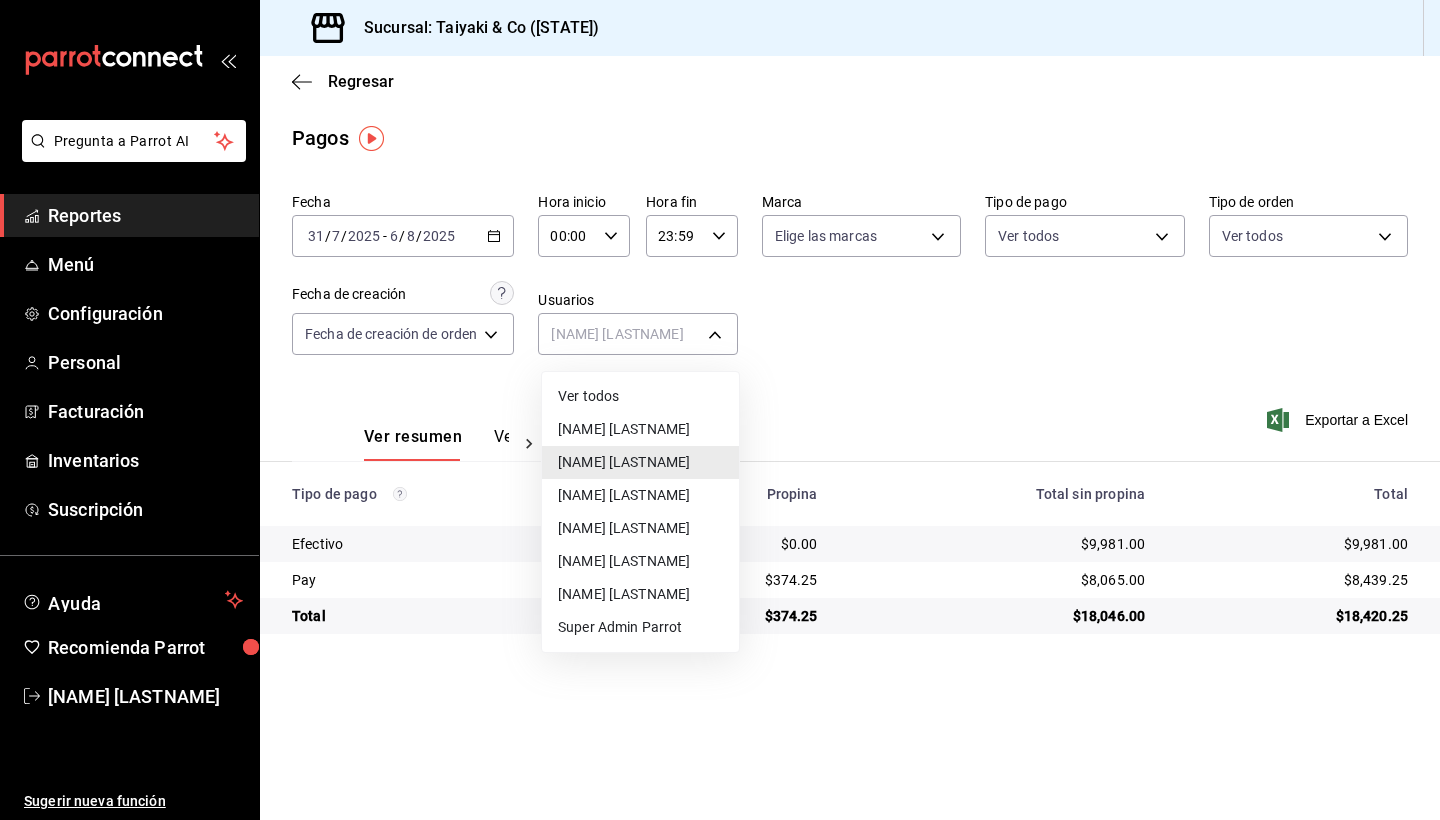 click on "[NAME] [LASTNAME]" at bounding box center (640, 495) 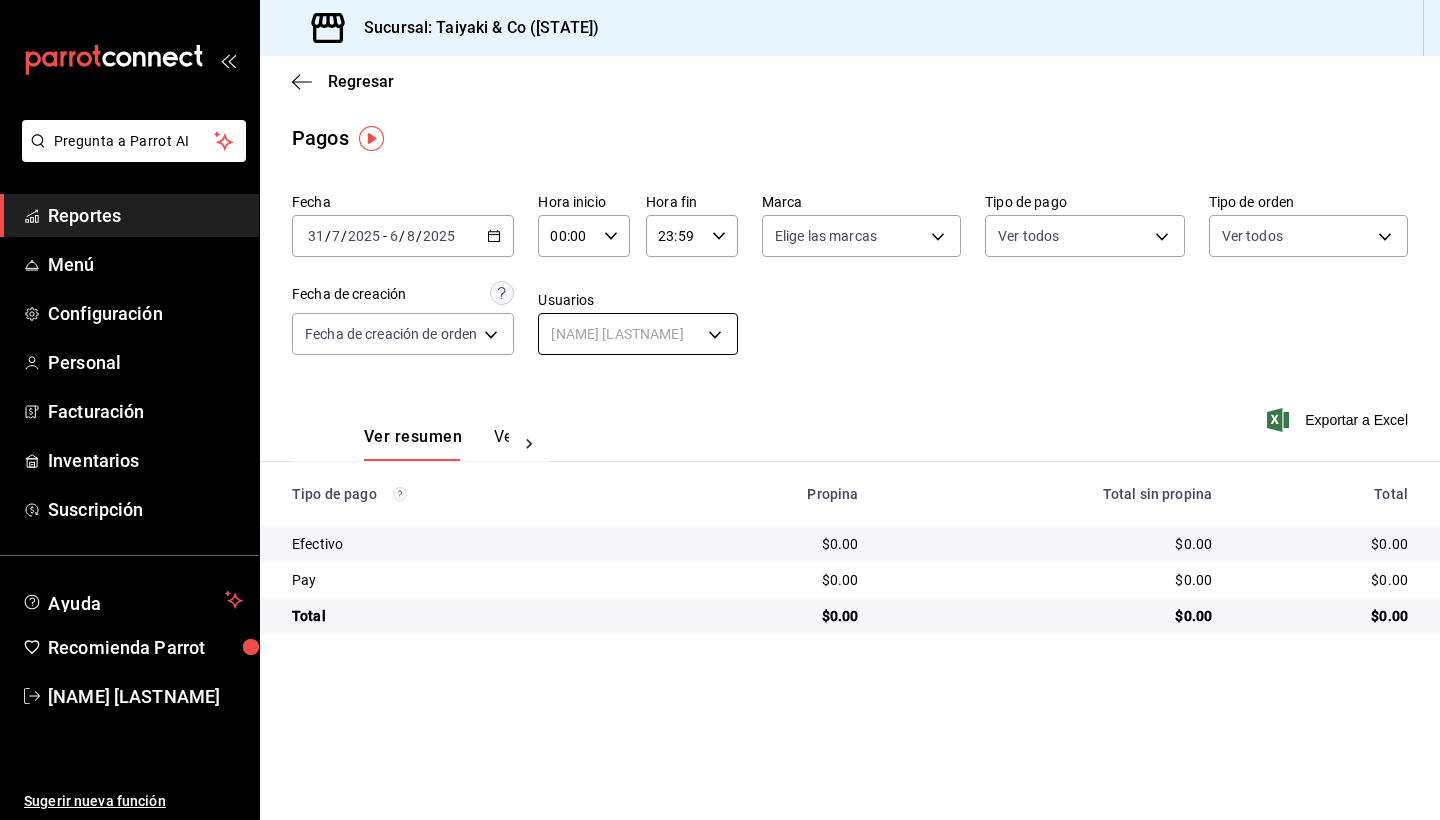 click on "Pregunta a Parrot AI Reportes   Menú   Configuración   Personal   Facturación   Inventarios   Suscripción   Ayuda Recomienda Parrot   [NAME]   Sugerir nueva función   Sucursal: Taiyaki & Co ([STATE]) Regresar Pagos Fecha 2025-07-31 31 / 7 / 2025 - 2025-08-06 6 / 8 / 2025 Hora inicio 00:00 Hora inicio Hora fin 23:59 Hora fin Marca Elige las marcas Tipo de pago Ver todos Tipo de orden Ver todos Fecha de creación   Fecha de creación de orden ORDER Usuarios [NAME] [UUID] Ver resumen Ver pagos Exportar a Excel Tipo de pago   Propina Total sin propina Total Efectivo $0.00 $0.00 $0.00 Pay $0.00 $0.00 $0.00 Total $0.00 $0.00 $0.00 Pregunta a Parrot AI Reportes   Menú   Configuración   Personal   Facturación   Inventarios   Suscripción   Ayuda Recomienda Parrot   [NAME]   Sugerir nueva función   GANA 1 MES GRATIS EN TU SUSCRIPCIÓN AQUÍ Ver video tutorial Ir a video Visitar centro de ayuda ([PHONE]) soporte@parrotsoftware.io Visitar centro de ayuda" at bounding box center (720, 410) 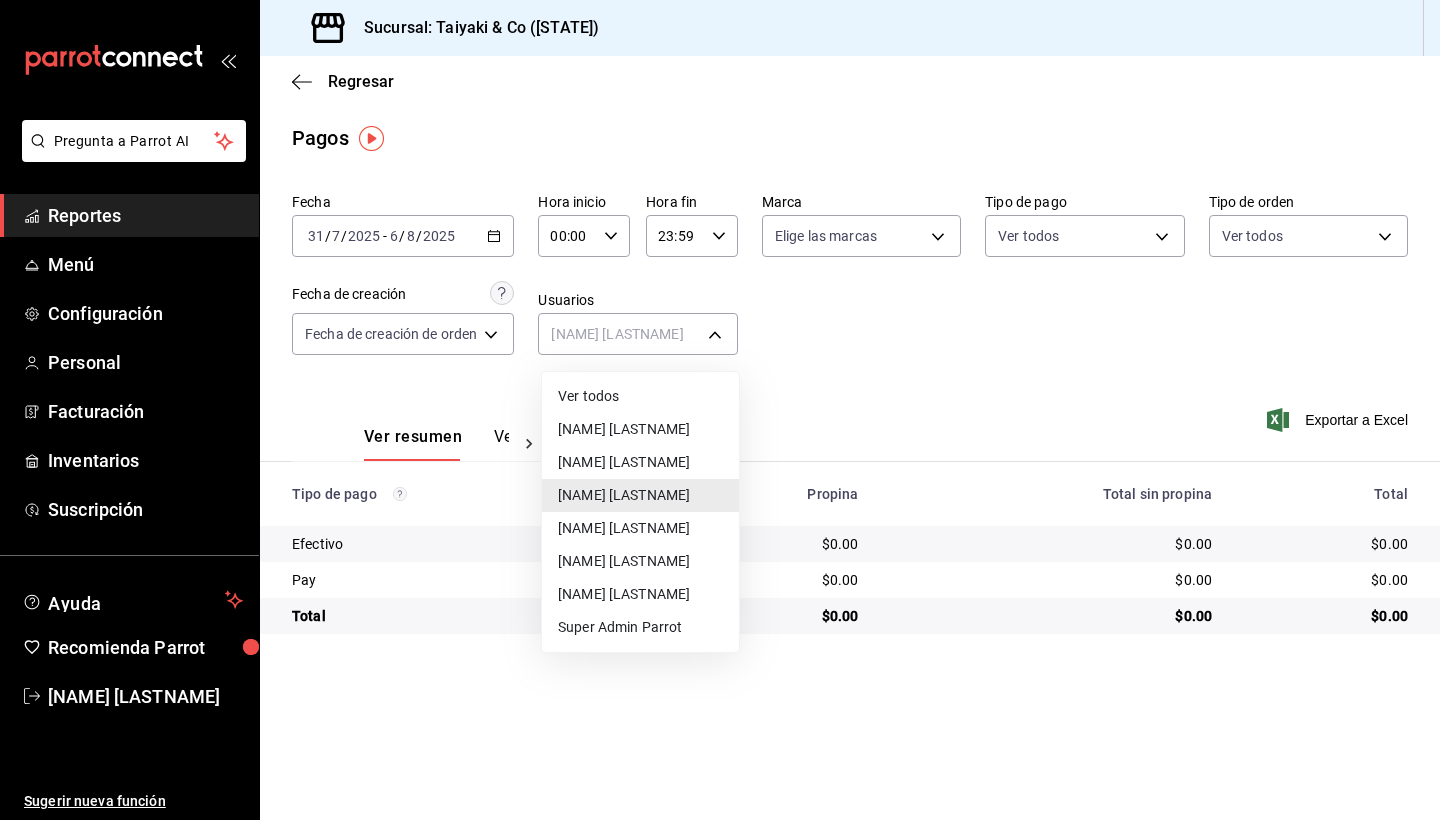 click on "[NAME] [LASTNAME]" at bounding box center (640, 528) 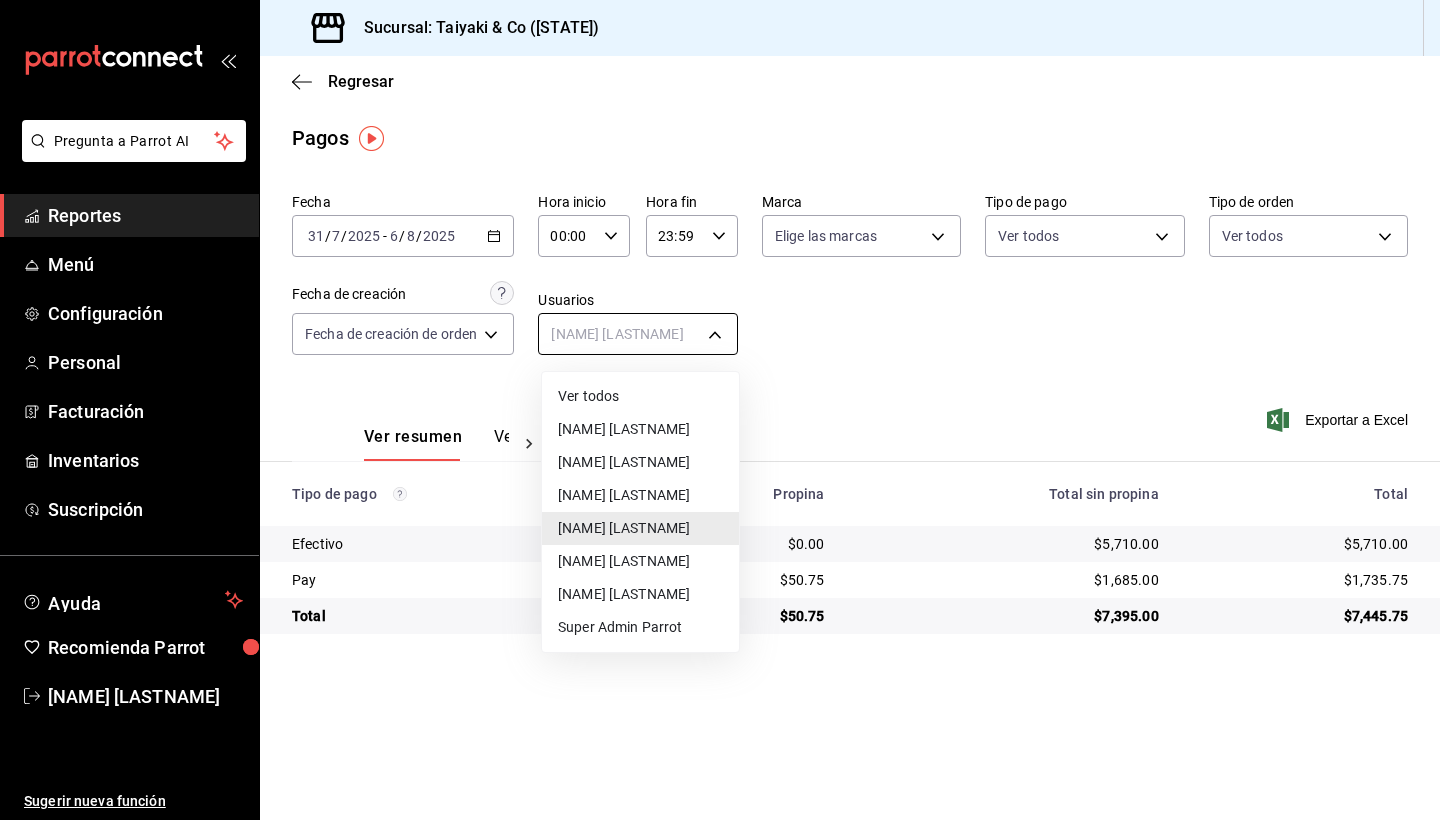 click on "Pregunta a Parrot AI Reportes   Menú   Configuración   Personal   Facturación   Inventarios   Suscripción   Ayuda Recomienda Parrot   [NAME]   Sugerir nueva función   Sucursal: Taiyaki & Co ([STATE]) Regresar Pagos Fecha 2025-07-31 31 / 7 / 2025 - 2025-08-06 6 / 8 / 2025 Hora inicio 00:00 Hora inicio Hora fin 23:59 Hora fin Marca Elige las marcas Tipo de pago Ver todos Tipo de orden Ver todos Fecha de creación   Fecha de creación de orden ORDER Usuarios [NAME] [LASTNAME] [UUID] Ver resumen Ver pagos Exportar a Excel Tipo de pago   Propina Total sin propina Total Efectivo $0.00 $5,710.00 $5,710.00 Pay $50.75 $1,685.00 $1,735.75 Total $50.75 $7,395.00 $7,445.75 Pregunta a Parrot AI Reportes   Menú   Configuración   Personal   Facturación   Inventarios   Suscripción   Ayuda Recomienda Parrot   [NAME]   Sugerir nueva función   GANA 1 MES GRATIS EN TU SUSCRIPCIÓN AQUÍ Ver video tutorial Ir a video Visitar centro de ayuda ([PHONE]) ([PHONE])" at bounding box center (720, 410) 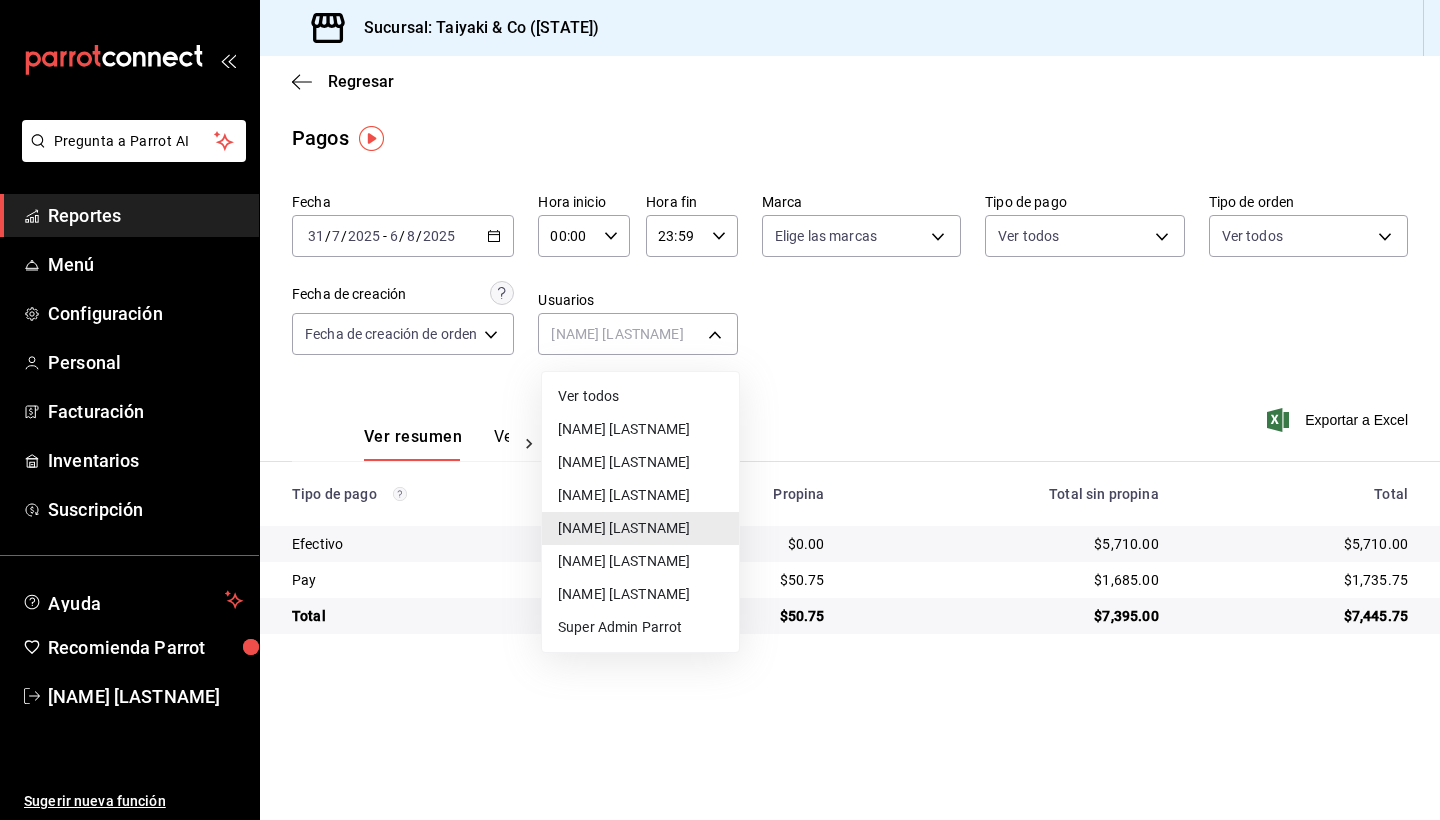 click on "[NAME] [LASTNAME]" at bounding box center (640, 561) 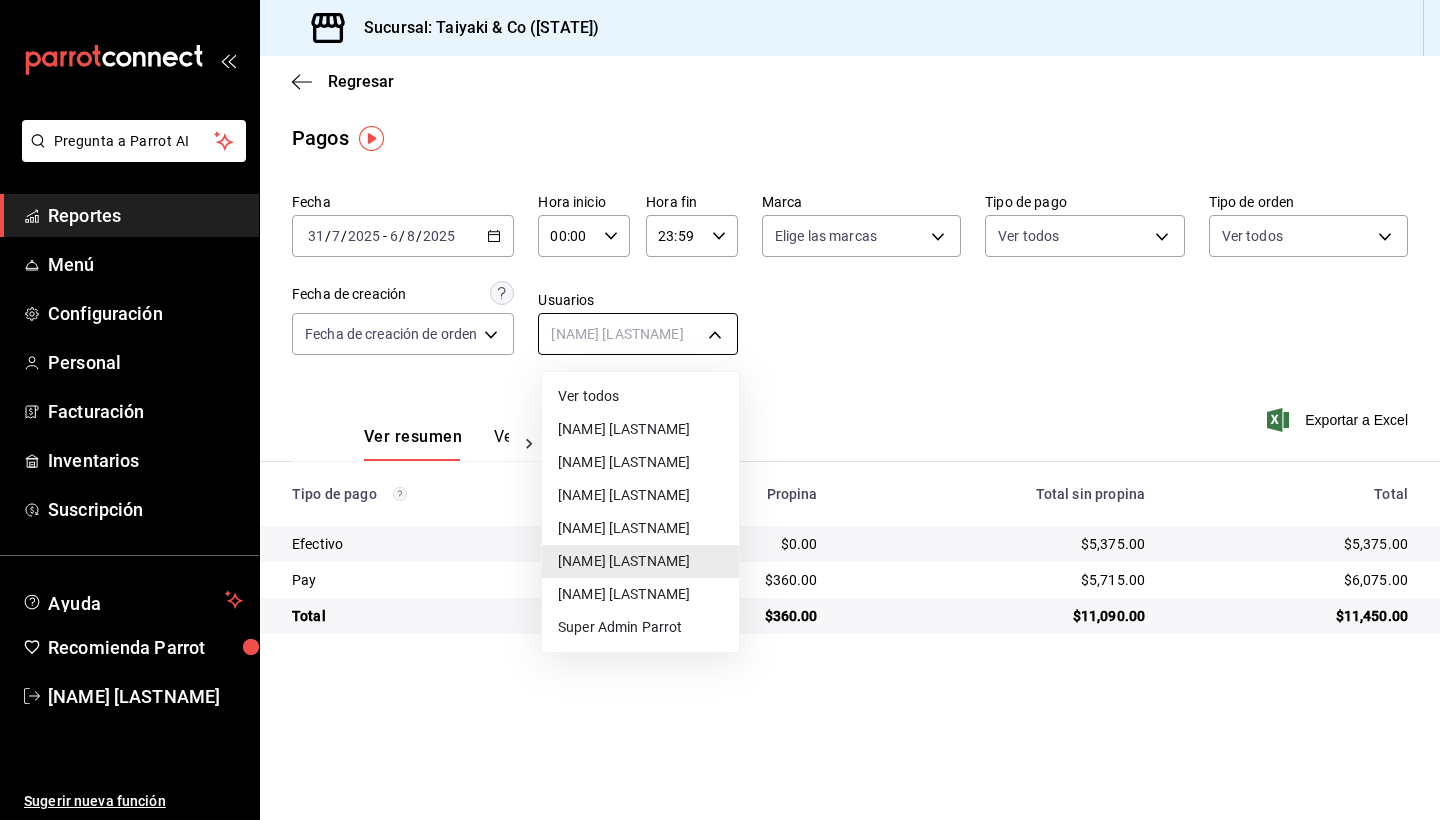 click on "Pregunta a Parrot AI Reportes   Menú   Configuración   Personal   Facturación   Inventarios   Suscripción   Ayuda Recomienda Parrot   [NAME]   Sugerir nueva función   Sucursal: Taiyaki & Co ([STATE]) Regresar Pagos Fecha 2025-07-31 31 / 7 / 2025 - 2025-08-06 6 / 8 / 2025 Hora inicio 00:00 Hora inicio Hora fin 23:59 Hora fin Marca Elige las marcas Tipo de pago Ver todos Tipo de orden Ver todos Fecha de creación   Fecha de creación de orden ORDER Usuarios [NAME] [LASTNAME] [UUID] Ver resumen Ver pagos Exportar a Excel Tipo de pago   Propina Total sin propina Total Efectivo $0.00 $5,375.00 $5,375.00 Pay $360.00 $5,715.00 $6,075.00 Total $360.00 $11,090.00 $11,450.00 Pregunta a Parrot AI Reportes   Menú   Configuración   Personal   Facturación   Inventarios   Suscripción   Ayuda Recomienda Parrot   [NAME]   Sugerir nueva función   GANA 1 MES GRATIS EN TU SUSCRIPCIÓN AQUÍ Ver video tutorial Ir a video Visitar centro de ayuda ([PHONE]) Visitar centro de ayuda" at bounding box center [720, 410] 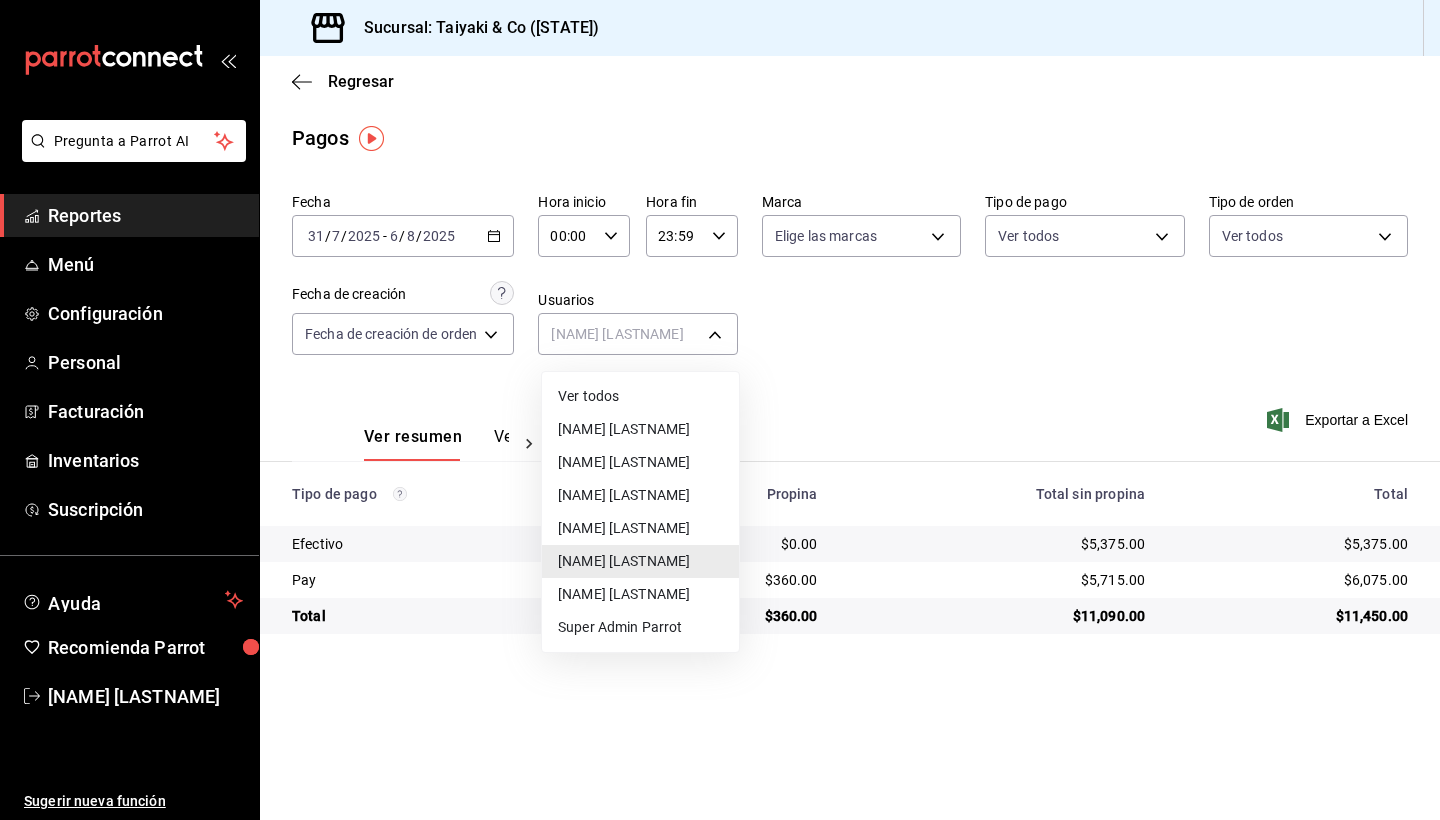 click on "[NAME] [LASTNAME]" at bounding box center (640, 594) 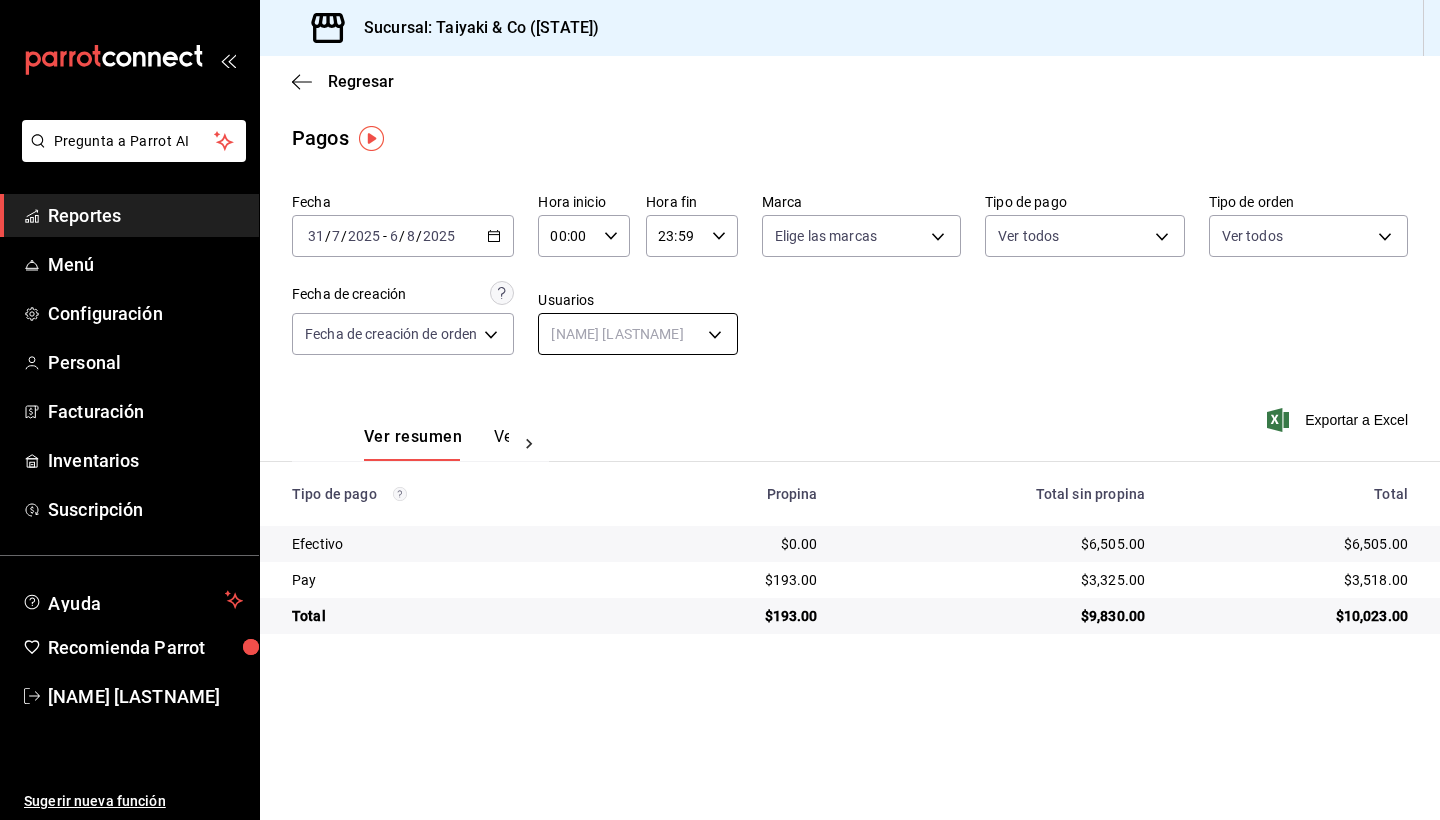 click on "Pregunta a Parrot AI Reportes   Menú   Configuración   Personal   Facturación   Inventarios   Suscripción   Ayuda Recomienda Parrot   [NAME]   Sugerir nueva función   Sucursal: Taiyaki & Co ([STATE]) Regresar Pagos Fecha 2025-07-31 31 / 7 / 2025 - 2025-08-06 6 / 8 / 2025 Hora inicio 00:00 Hora inicio Hora fin 23:59 Hora fin Marca Elige las marcas Tipo de pago Ver todos Tipo de orden Ver todos Fecha de creación   Fecha de creación de orden ORDER Usuarios [NAME] [UUID] Ver resumen Ver pagos Exportar a Excel Tipo de pago   Propina Total sin propina Total Efectivo $0.00 $6,505.00 $6,505.00 Pay $193.00 $3,325.00 $3,518.00 Total $193.00 $9,830.00 $10,023.00 Pregunta a Parrot AI Reportes   Menú   Configuración   Personal   Facturación   Inventarios   Suscripción   Ayuda Recomienda Parrot   [NAME]   Sugerir nueva función   GANA 1 MES GRATIS EN TU SUSCRIPCIÓN AQUÍ Ver video tutorial Ir a video Visitar centro de ayuda ([PHONE])" at bounding box center [720, 410] 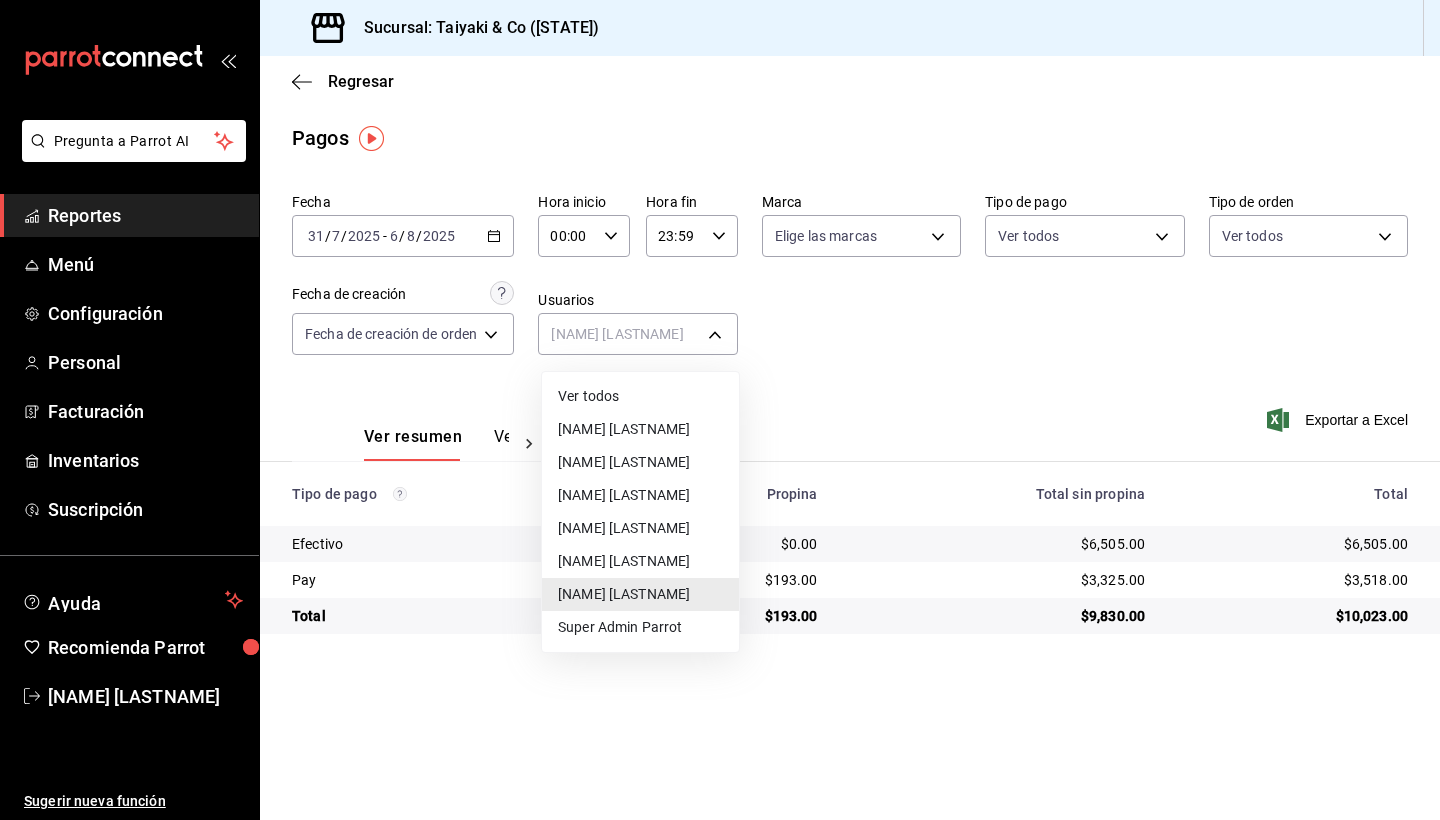 click on "[NAME] [LASTNAME]" at bounding box center [640, 462] 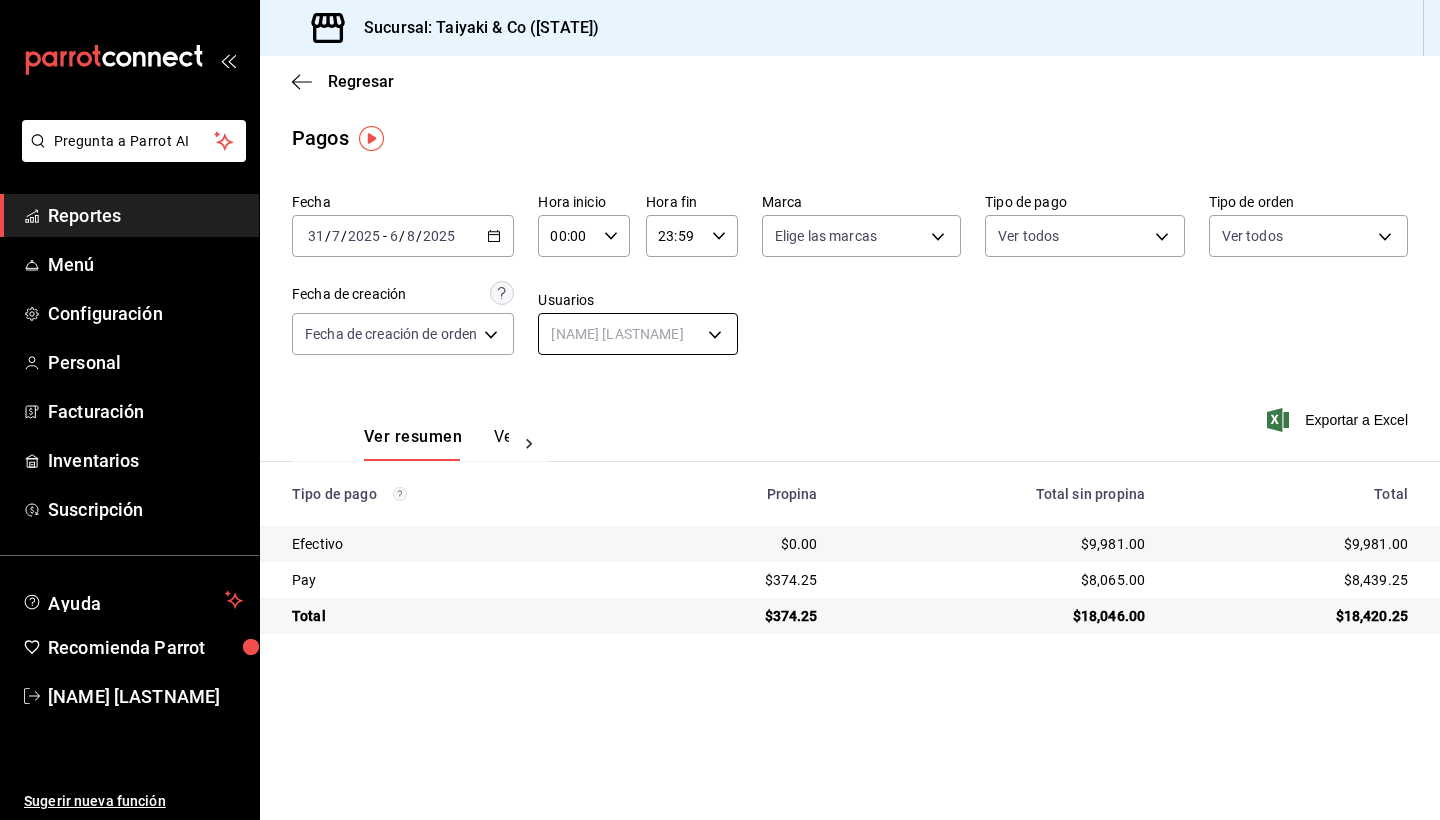 click on "Pregunta a Parrot AI Reportes   Menú   Configuración   Personal   Facturación   Inventarios   Suscripción   Ayuda Recomienda Parrot   [NAME]   Sugerir nueva función   Sucursal: Taiyaki & Co ([STATE]) Regresar Pagos Fecha 2025-07-31 31 / 7 / 2025 - 2025-08-06 6 / 8 / 2025 Hora inicio 00:00 Hora inicio Hora fin 23:59 Hora fin Marca Elige las marcas Tipo de pago Ver todos Tipo de orden Ver todos Fecha de creación   Fecha de creación de orden ORDER Usuarios [NAME] [LASTNAME] [UUID] Ver resumen Ver pagos Exportar a Excel Tipo de pago   Propina Total sin propina Total Efectivo $0.00 $9,981.00 $9,981.00 Pay $374.25 $8,065.00 $8,439.25 Total $374.25 $18,046.00 $18,420.25 Pregunta a Parrot AI Reportes   Menú   Configuración   Personal   Facturación   Inventarios   Suscripción   Ayuda Recomienda Parrot   [NAME]   Sugerir nueva función   GANA 1 MES GRATIS EN TU SUSCRIPCIÓN AQUÍ Ver video tutorial Ir a video Visitar centro de ayuda ([PHONE]) ([PHONE])" at bounding box center [720, 410] 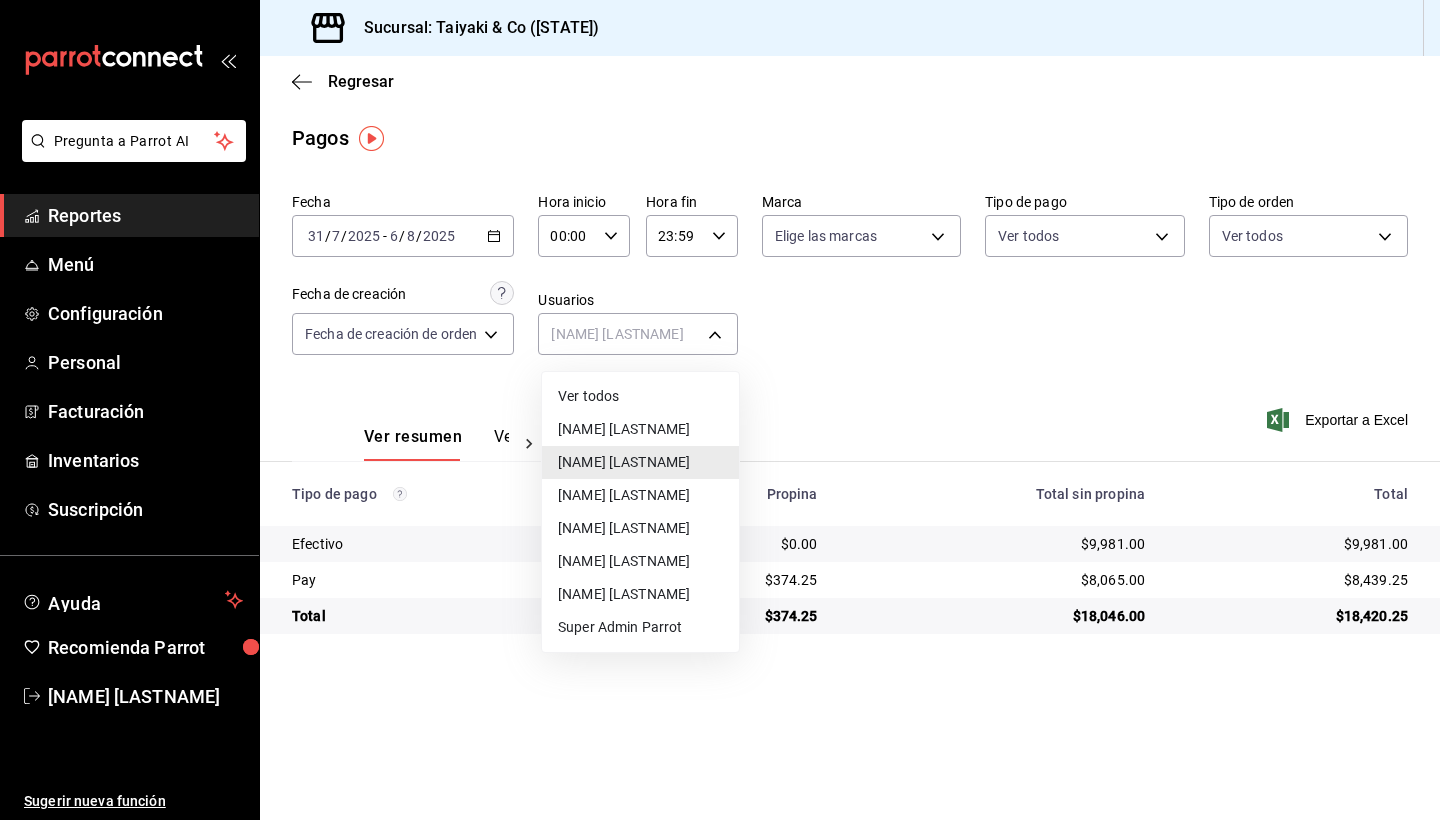 click on "[NAME] [LASTNAME]" at bounding box center [640, 561] 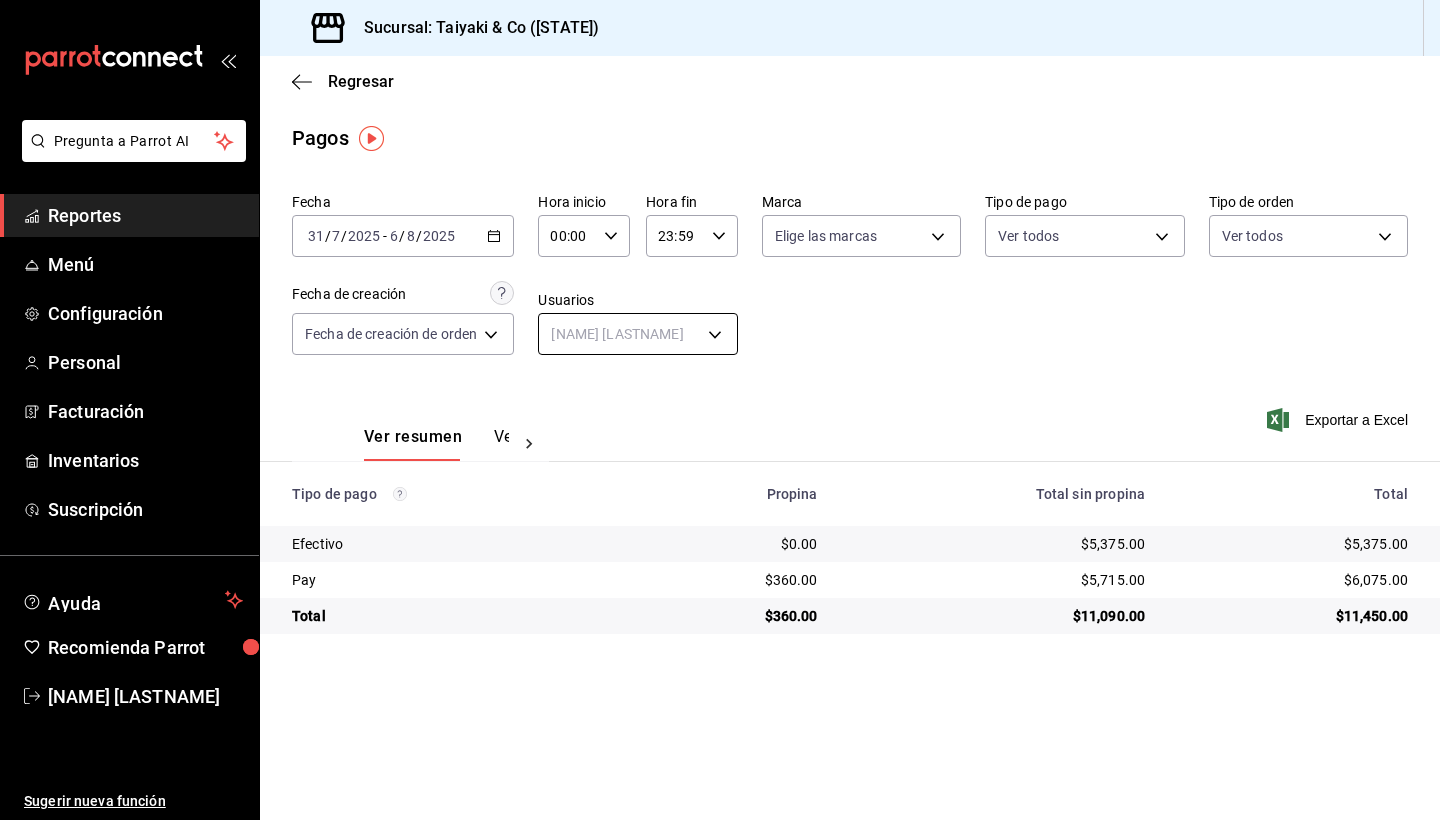 click on "Pregunta a Parrot AI Reportes   Menú   Configuración   Personal   Facturación   Inventarios   Suscripción   Ayuda Recomienda Parrot   [NAME]   Sugerir nueva función   Sucursal: Taiyaki & Co ([STATE]) Regresar Pagos Fecha 2025-07-31 31 / 7 / 2025 - 2025-08-06 6 / 8 / 2025 Hora inicio 00:00 Hora inicio Hora fin 23:59 Hora fin Marca Elige las marcas Tipo de pago Ver todos Tipo de orden Ver todos Fecha de creación   Fecha de creación de orden ORDER Usuarios [NAME] [LASTNAME] [UUID] Ver resumen Ver pagos Exportar a Excel Tipo de pago   Propina Total sin propina Total Efectivo $0.00 $5,375.00 $5,375.00 Pay $360.00 $5,715.00 $6,075.00 Total $360.00 $11,090.00 $11,450.00 Pregunta a Parrot AI Reportes   Menú   Configuración   Personal   Facturación   Inventarios   Suscripción   Ayuda Recomienda Parrot   [NAME]   Sugerir nueva función   GANA 1 MES GRATIS EN TU SUSCRIPCIÓN AQUÍ Ver video tutorial Ir a video Visitar centro de ayuda ([PHONE]) Visitar centro de ayuda" at bounding box center [720, 410] 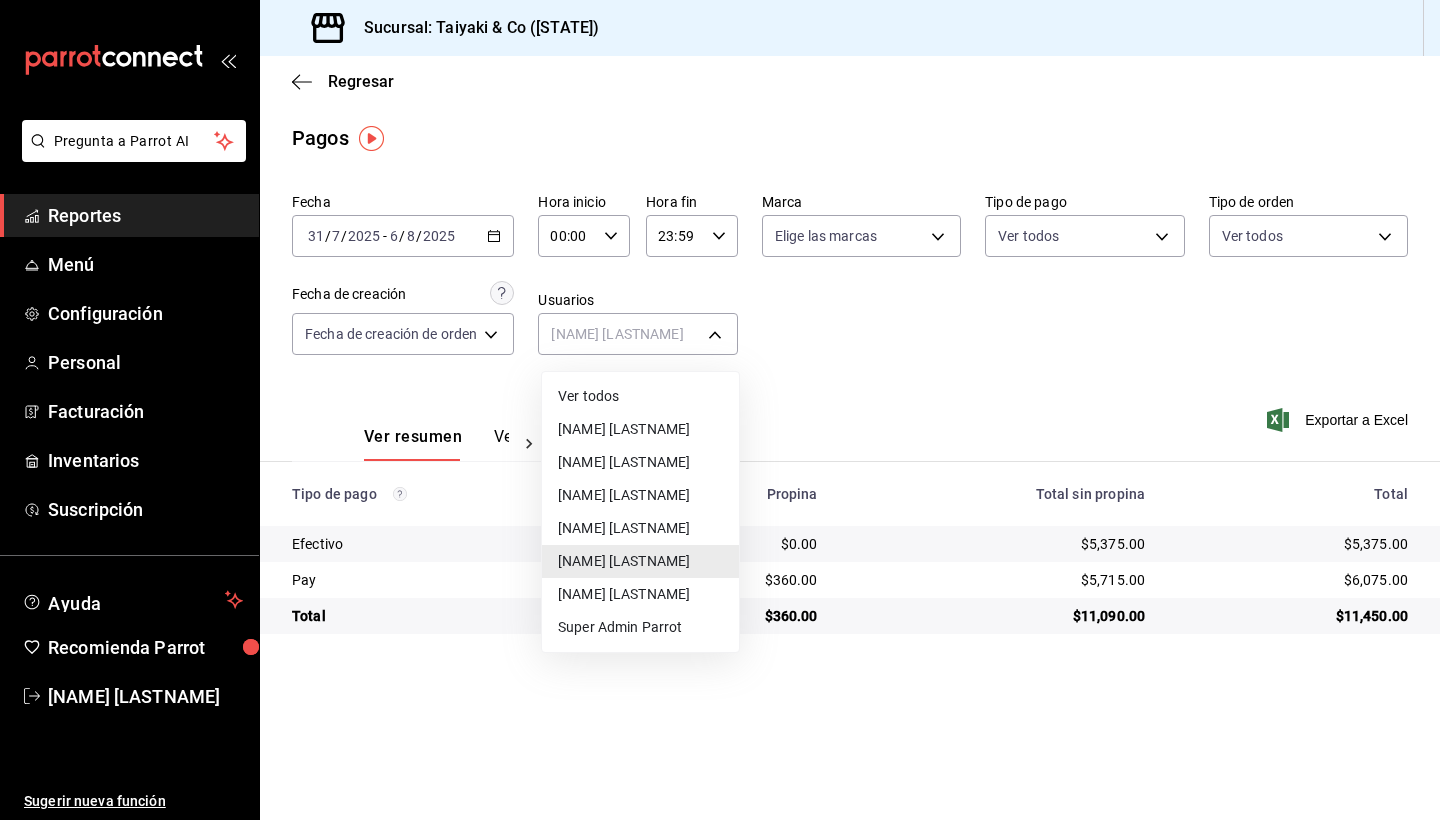 click on "[NAME] [LASTNAME]" at bounding box center [640, 429] 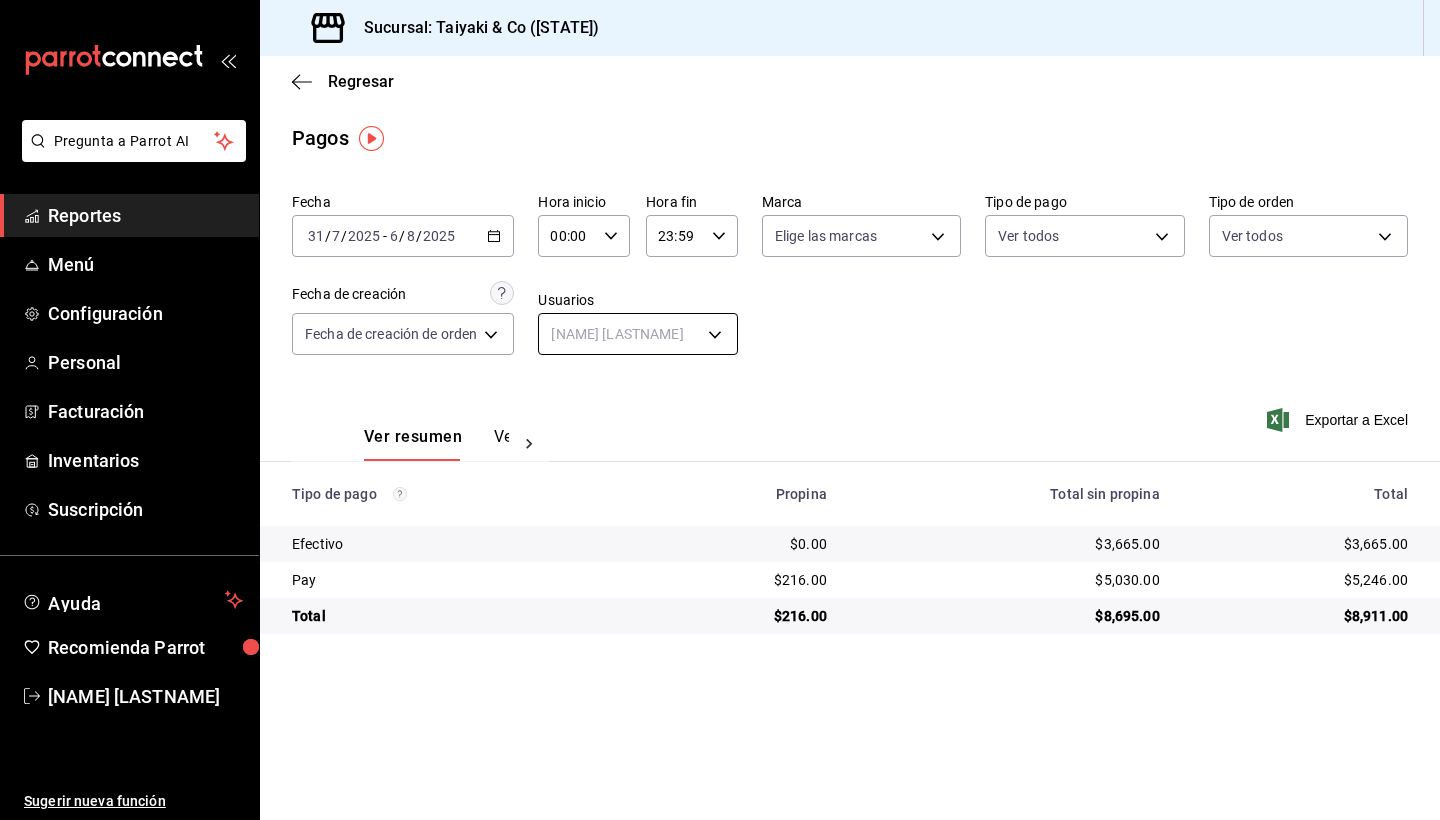 click on "Pregunta a Parrot AI Reportes   Menú   Configuración   Personal   Facturación   Inventarios   Suscripción   Ayuda Recomienda Parrot   [NAME]   Sugerir nueva función   Sucursal: Taiyaki & Co ([STATE]) Regresar Pagos Fecha 2025-07-31 31 / 7 / 2025 - 2025-08-06 6 / 8 / 2025 Hora inicio 00:00 Hora inicio Hora fin 23:59 Hora fin Marca Elige las marcas Tipo de pago Ver todos Tipo de orden Ver todos Fecha de creación   Fecha de creación de orden ORDER Usuarios [NAME] [LASTNAME] [UUID] Ver resumen Ver pagos Exportar a Excel Tipo de pago   Propina Total sin propina Total Efectivo $0.00 $3,665.00 $3,665.00 Pay $216.00 $5,030.00 $5,246.00 Total $216.00 $8,695.00 $8,911.00 Pregunta a Parrot AI Reportes   Menú   Configuración   Personal   Facturación   Inventarios   Suscripción   Ayuda Recomienda Parrot   [NAME]   Sugerir nueva función   GANA 1 MES GRATIS EN TU SUSCRIPCIÓN AQUÍ Ver video tutorial Ir a video Visitar centro de ayuda ([PHONE]) ([PHONE])" at bounding box center [720, 410] 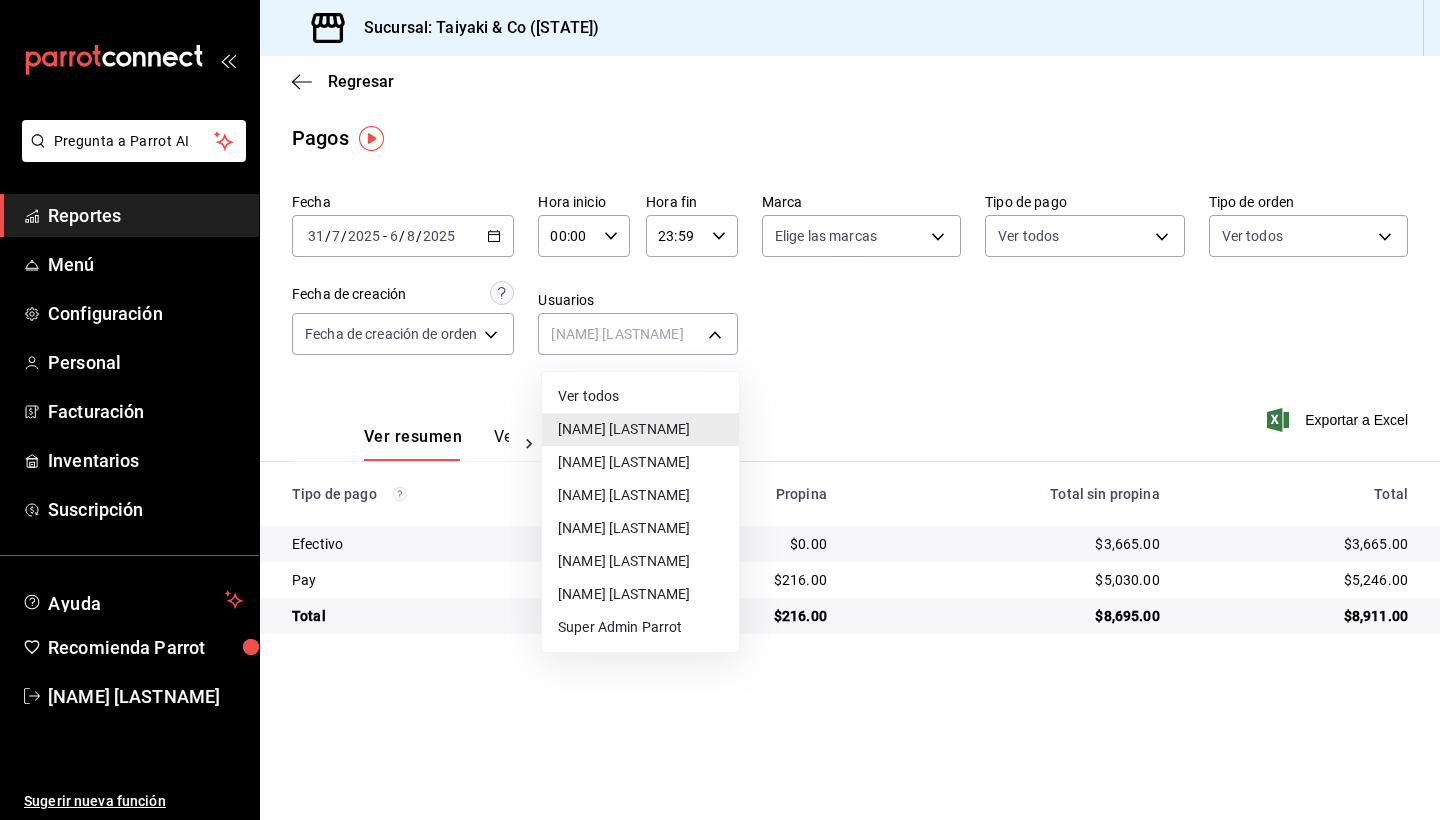 click on "[NAME] [LASTNAME]" at bounding box center [640, 462] 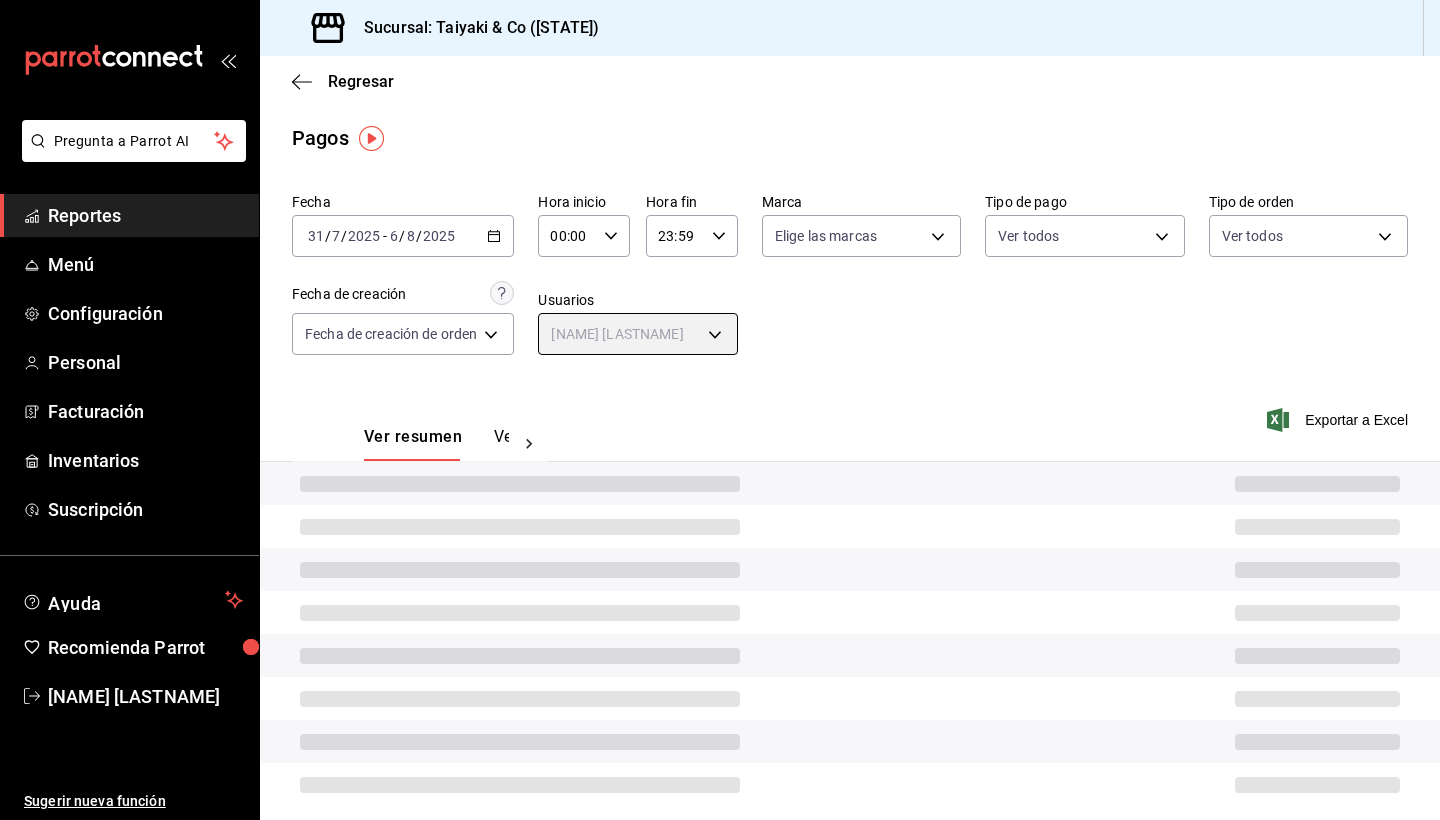 type on "0f542667-0d7d-48b5-b9ca-4ab40efd015d" 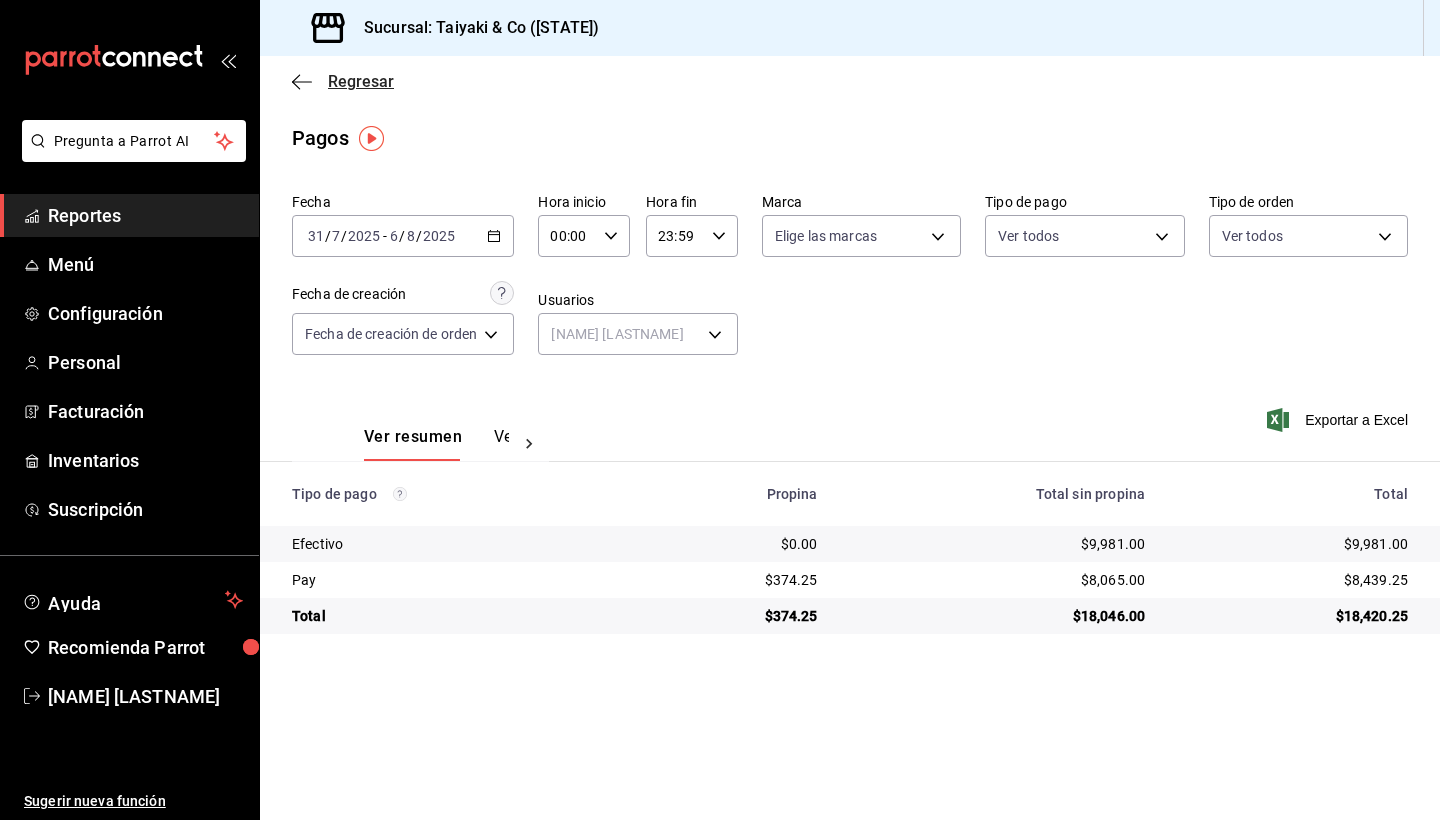 click 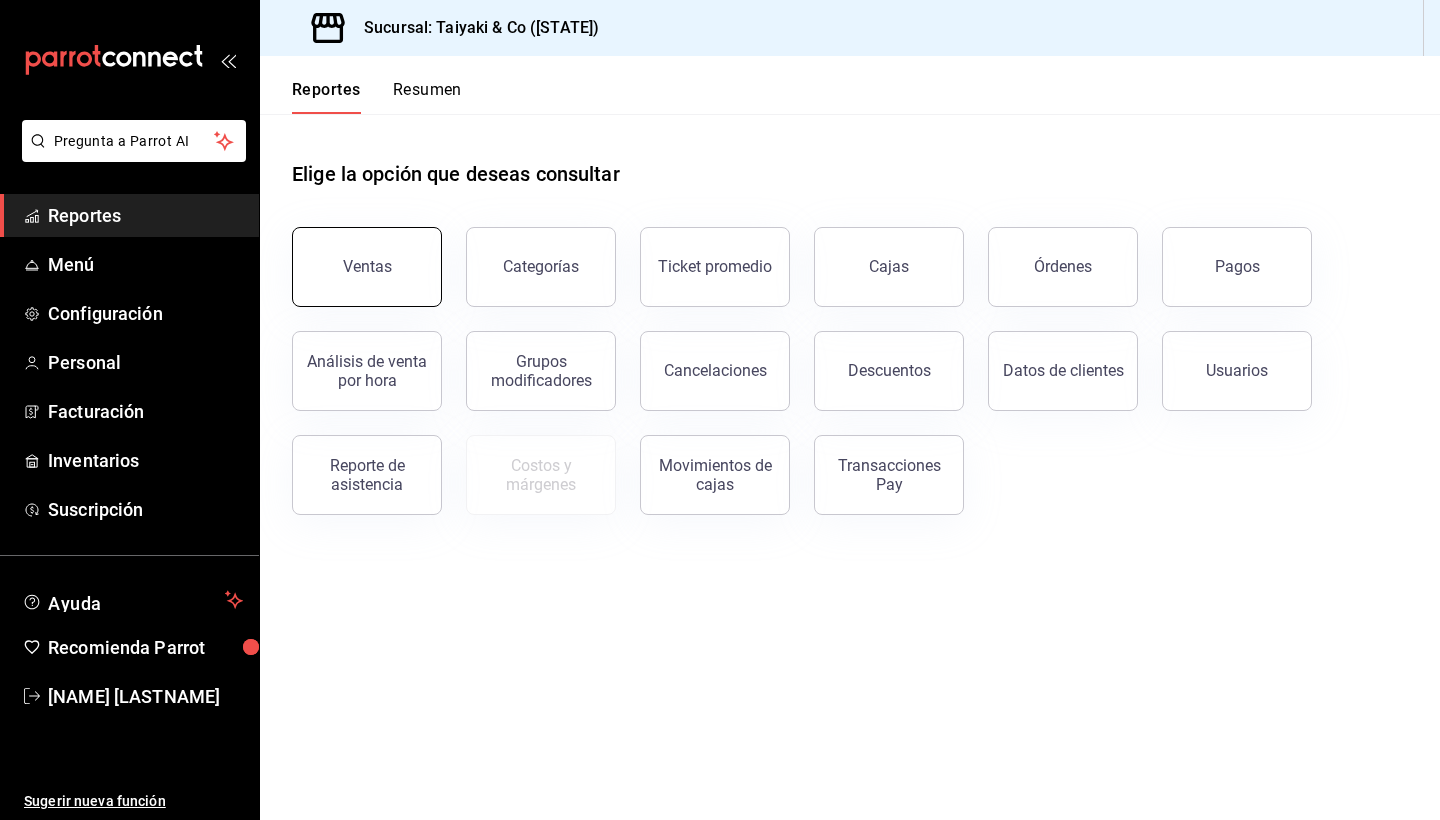 click on "Ventas" at bounding box center [367, 266] 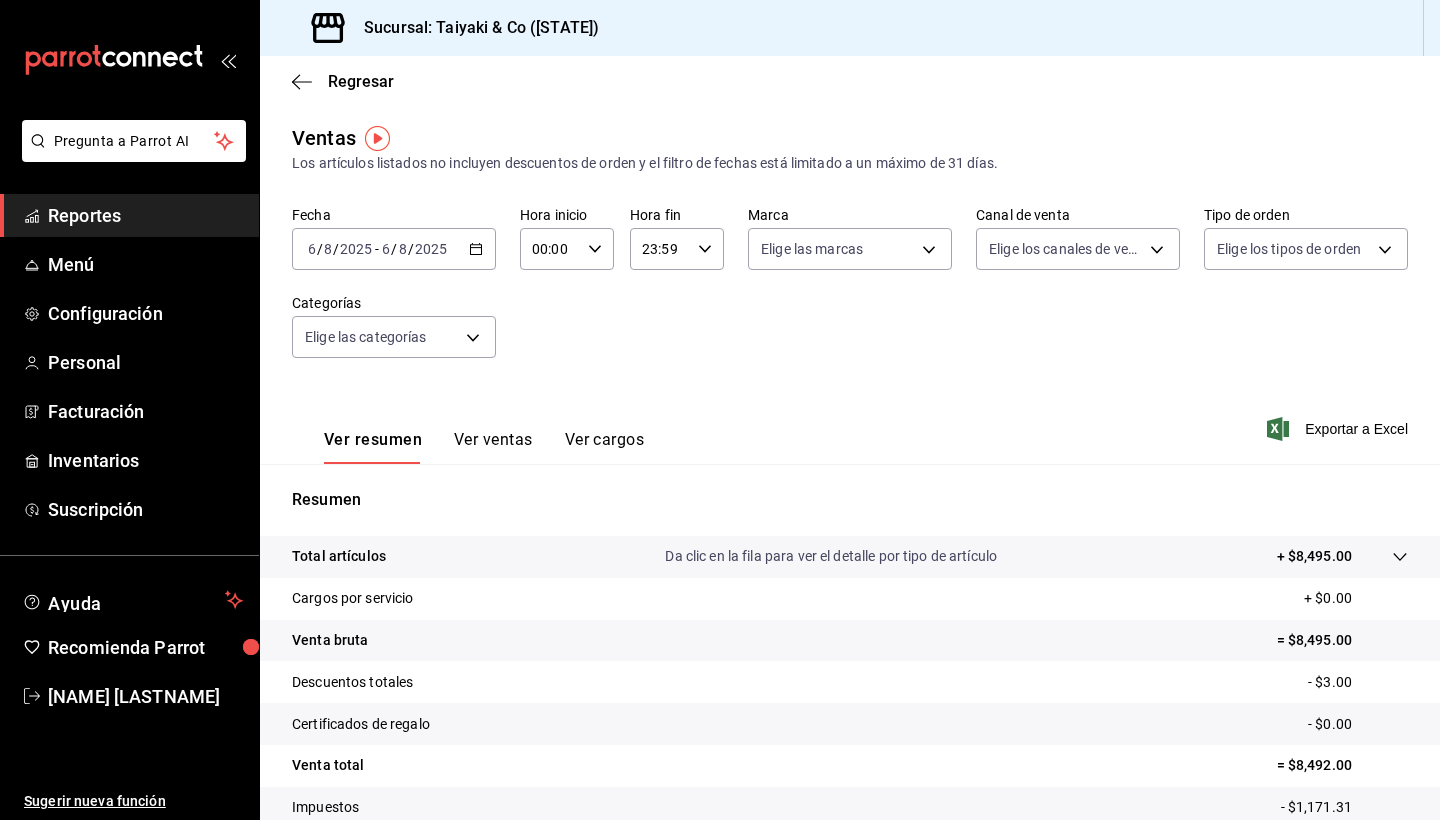 click 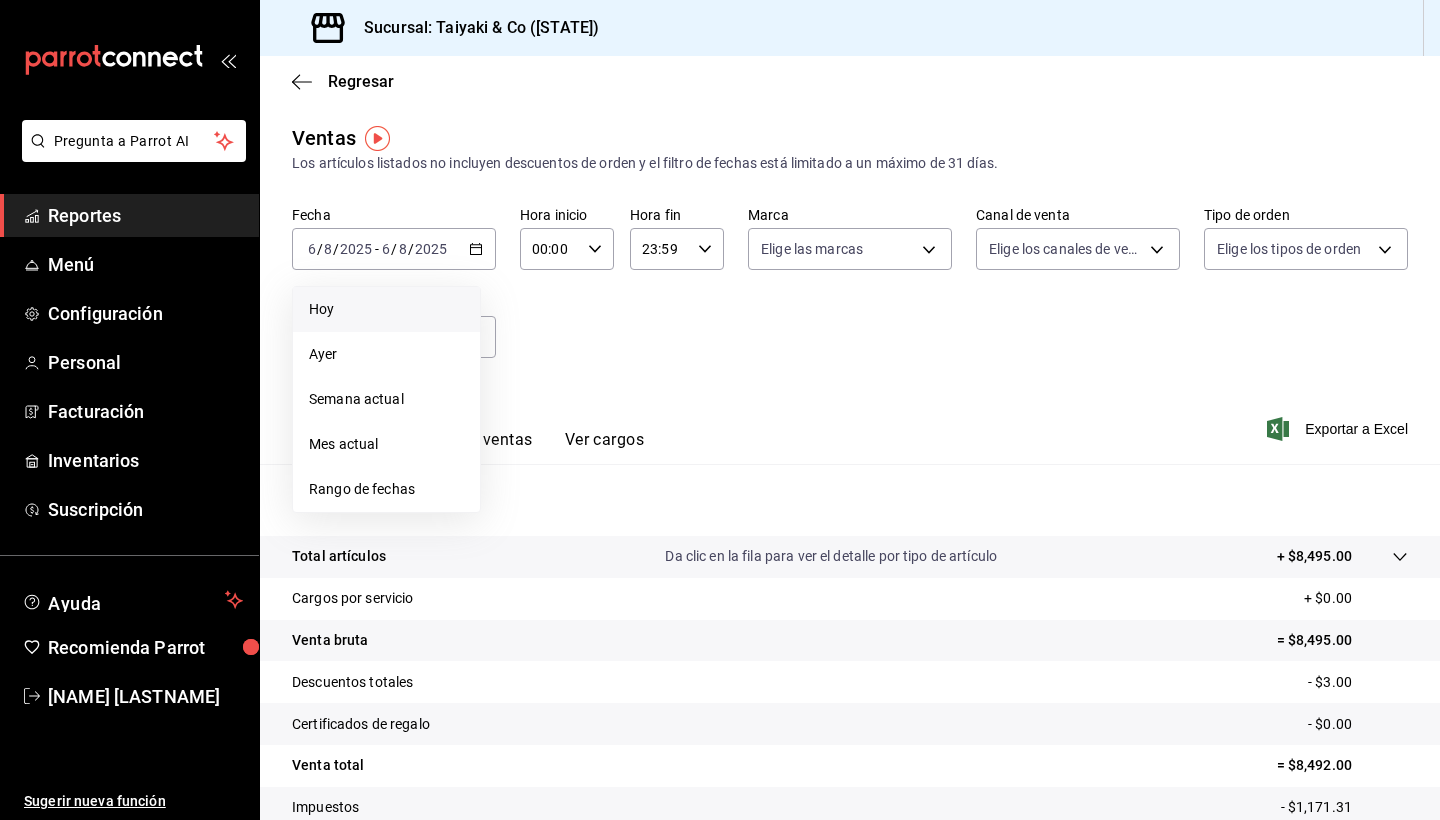 click on "Hoy" at bounding box center [386, 309] 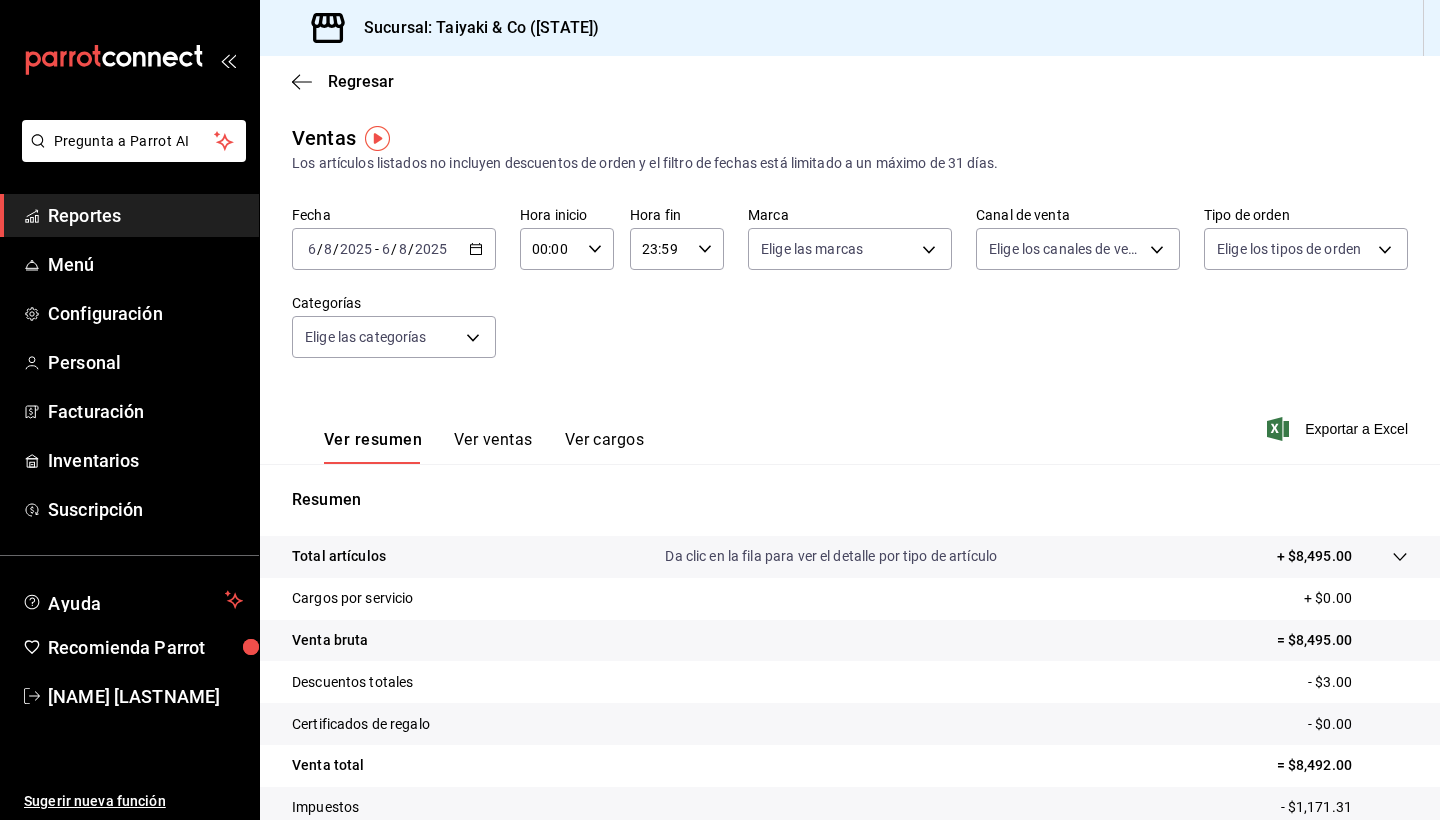 click 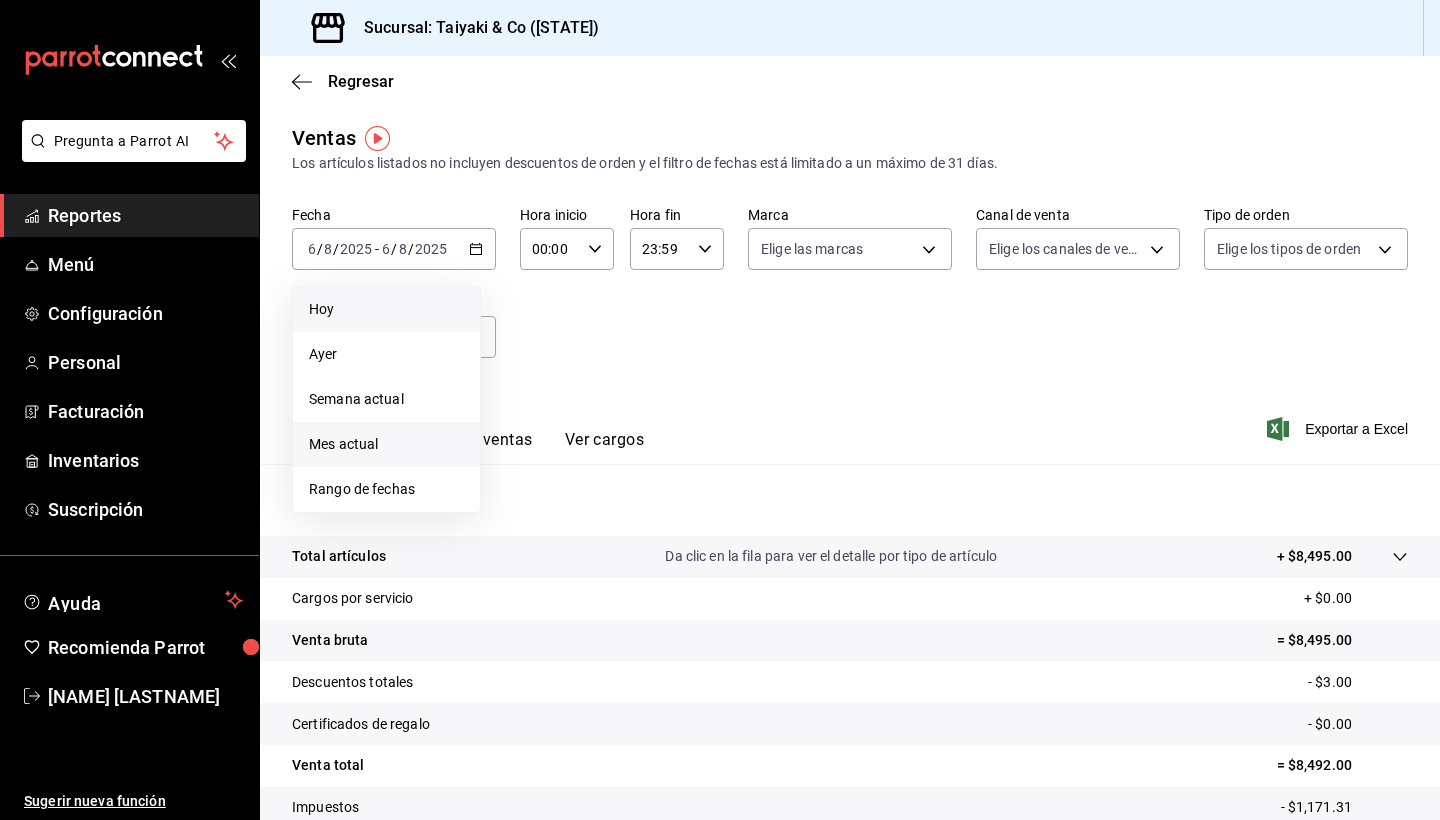 click on "Mes actual" at bounding box center (386, 444) 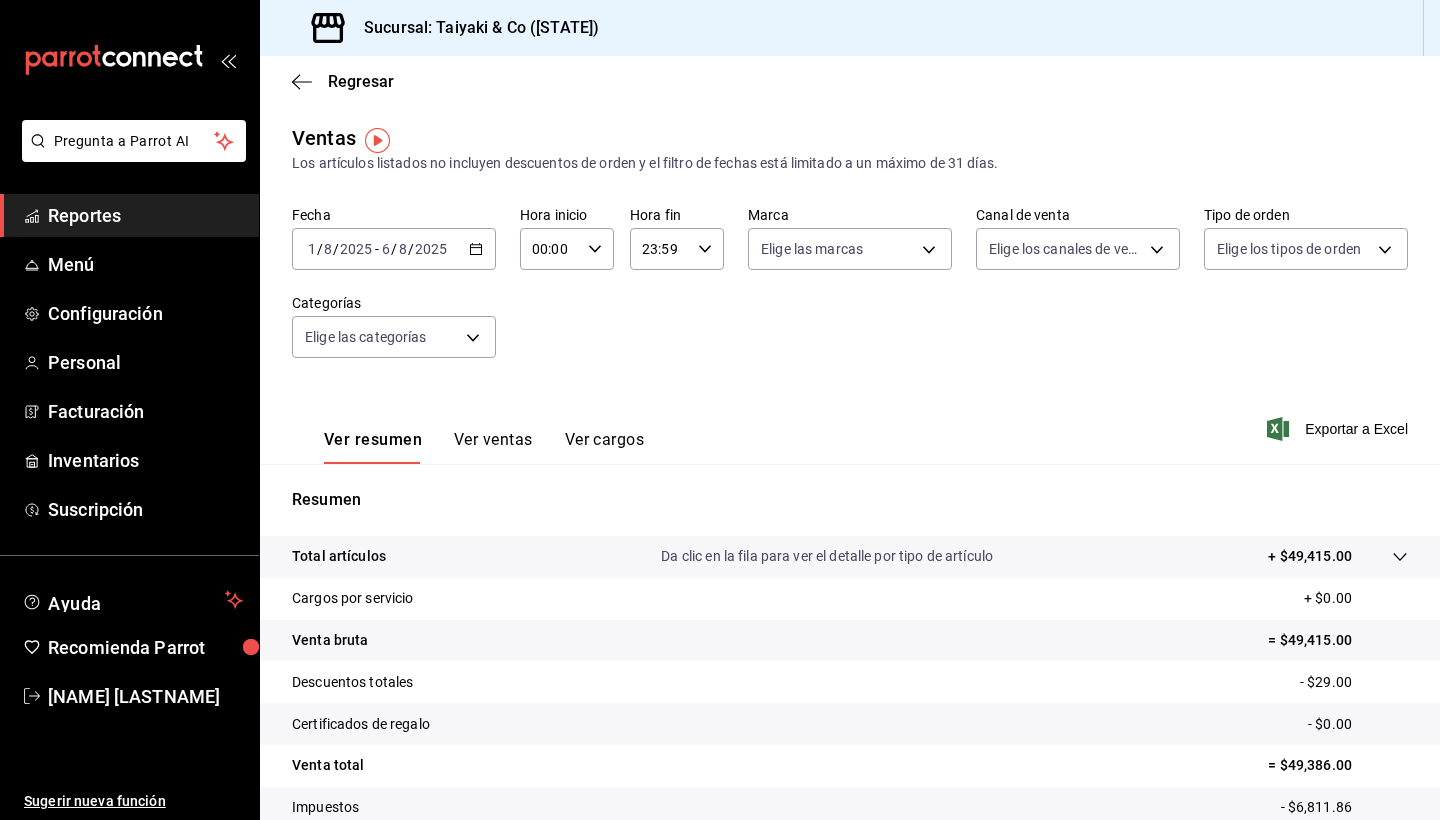 scroll, scrollTop: 0, scrollLeft: 0, axis: both 